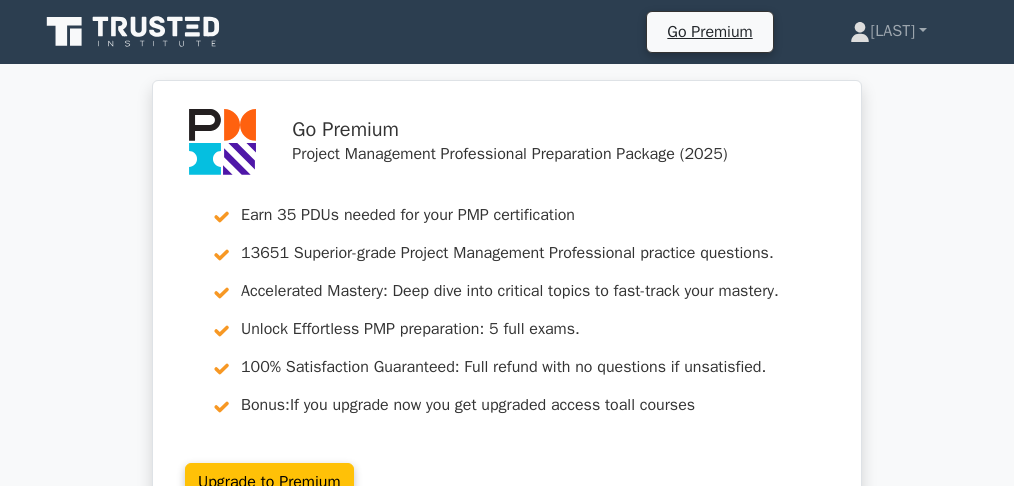 scroll, scrollTop: 2066, scrollLeft: 0, axis: vertical 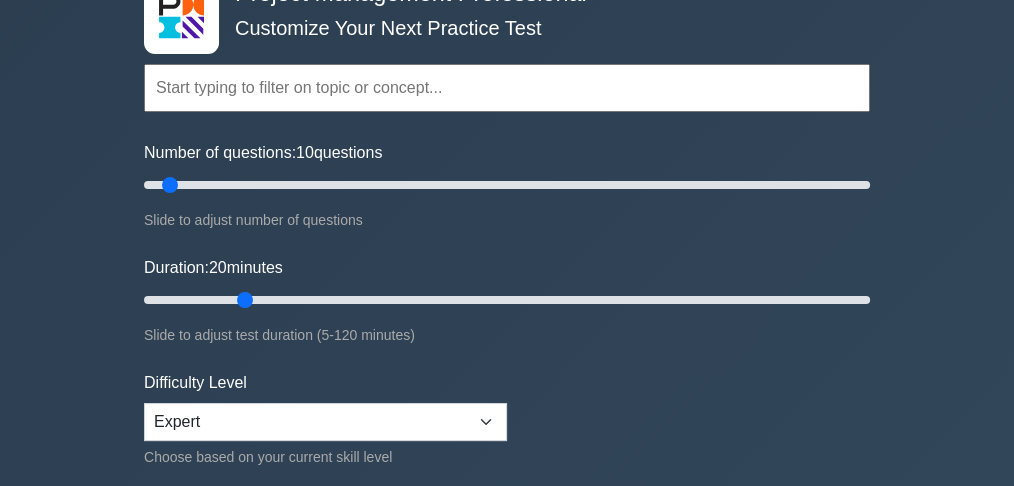 drag, startPoint x: 211, startPoint y: 291, endPoint x: 229, endPoint y: 294, distance: 18.248287 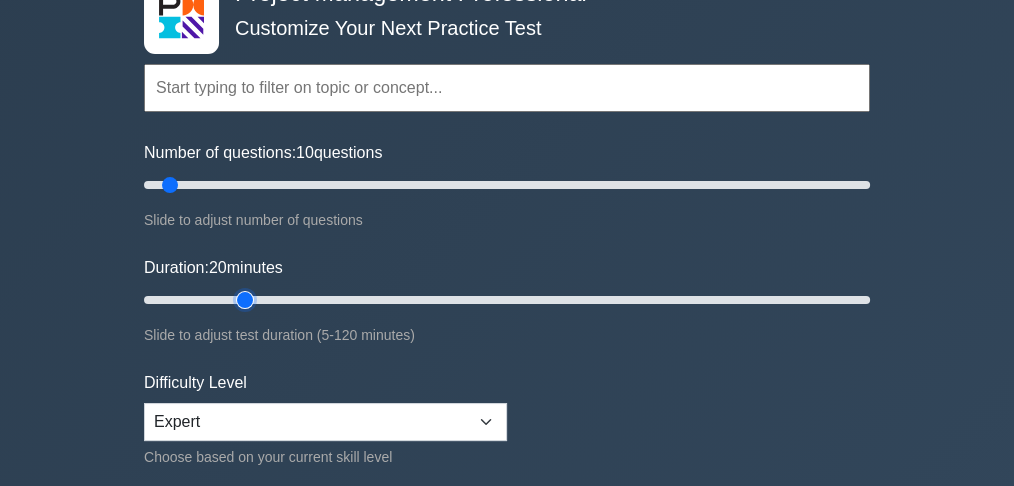click on "Duration:  20  minutes" at bounding box center [507, 300] 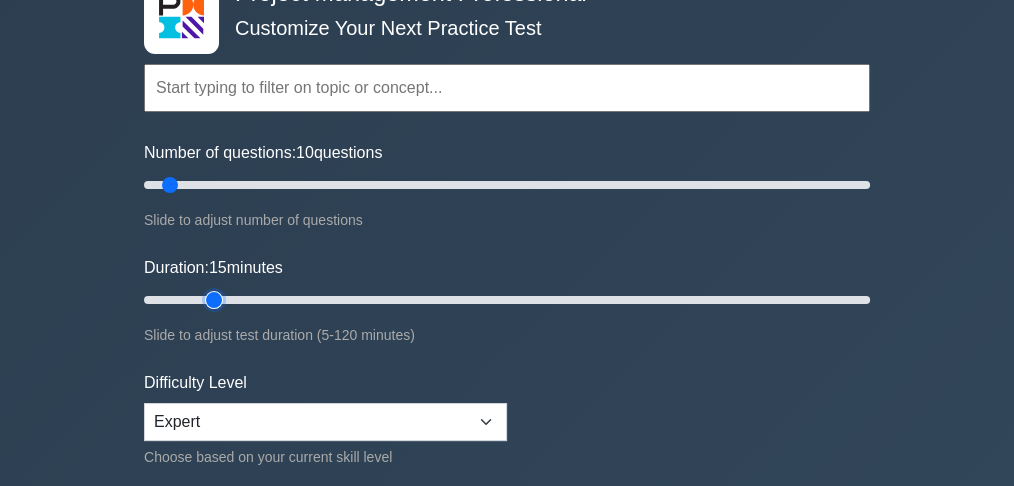 drag, startPoint x: 243, startPoint y: 299, endPoint x: 225, endPoint y: 297, distance: 18.110771 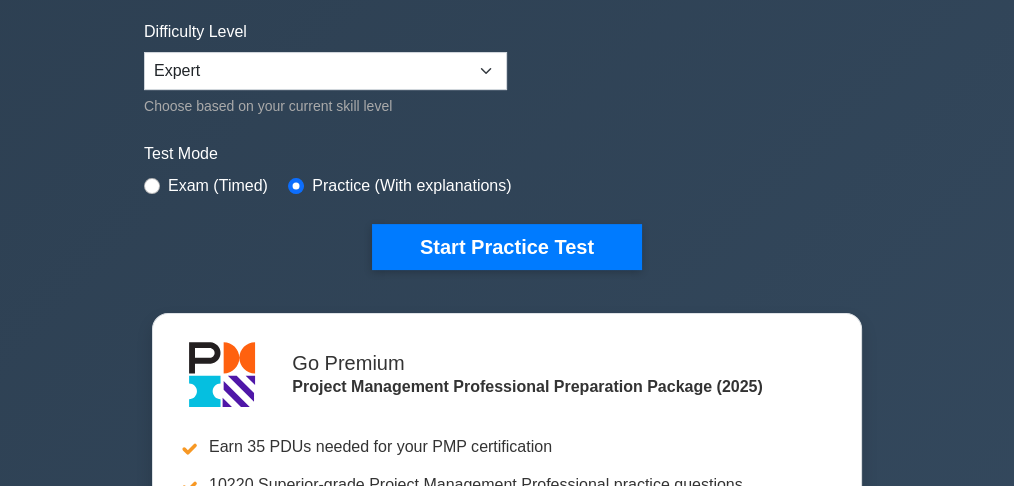scroll, scrollTop: 600, scrollLeft: 0, axis: vertical 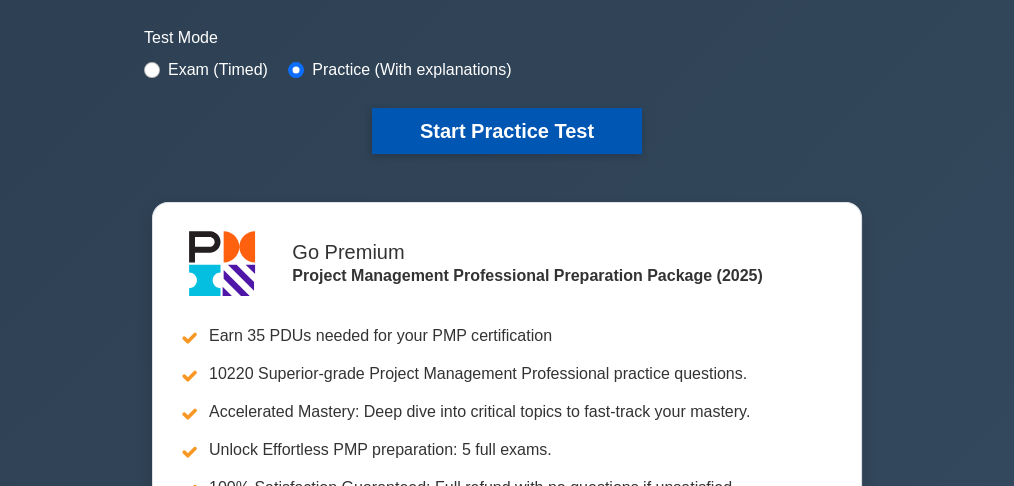 click on "Start Practice Test" at bounding box center [507, 131] 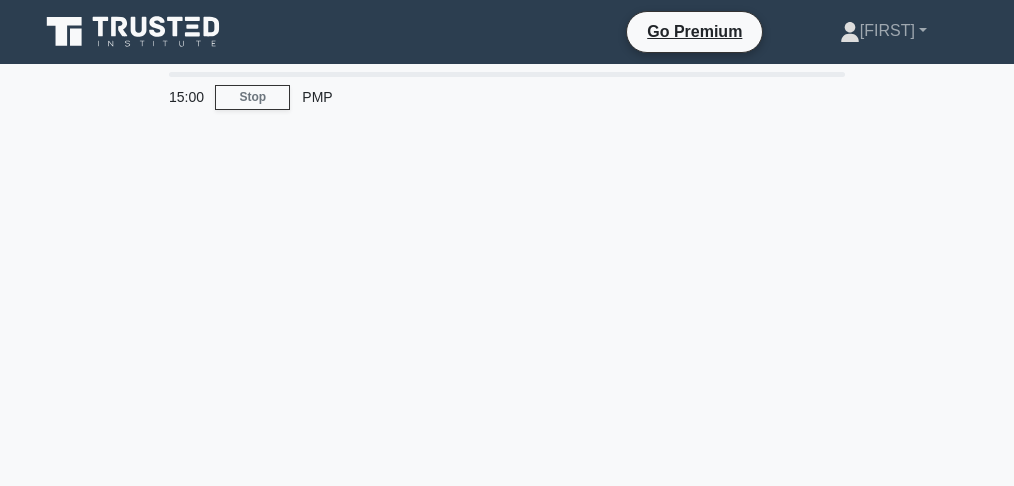 scroll, scrollTop: 0, scrollLeft: 0, axis: both 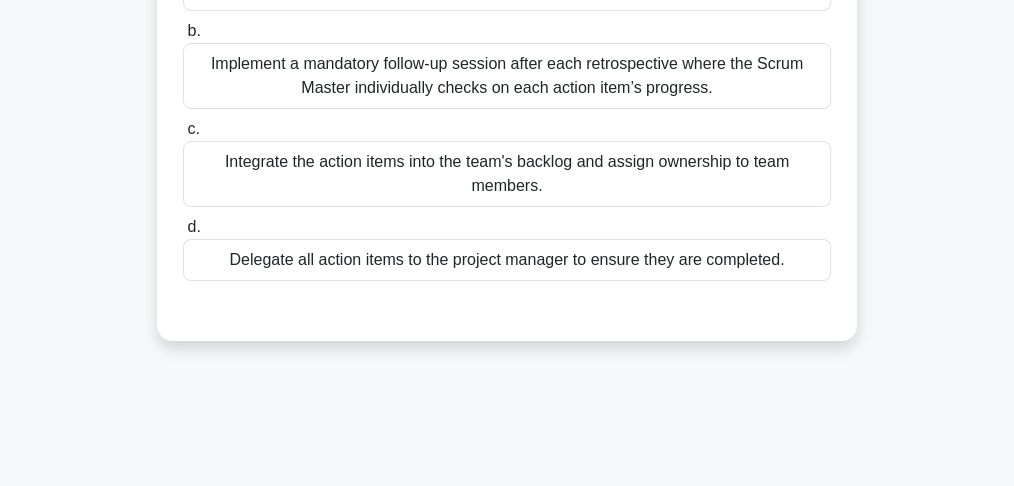 click on "Integrate the action items into the team's backlog and assign ownership to team members." at bounding box center [507, 174] 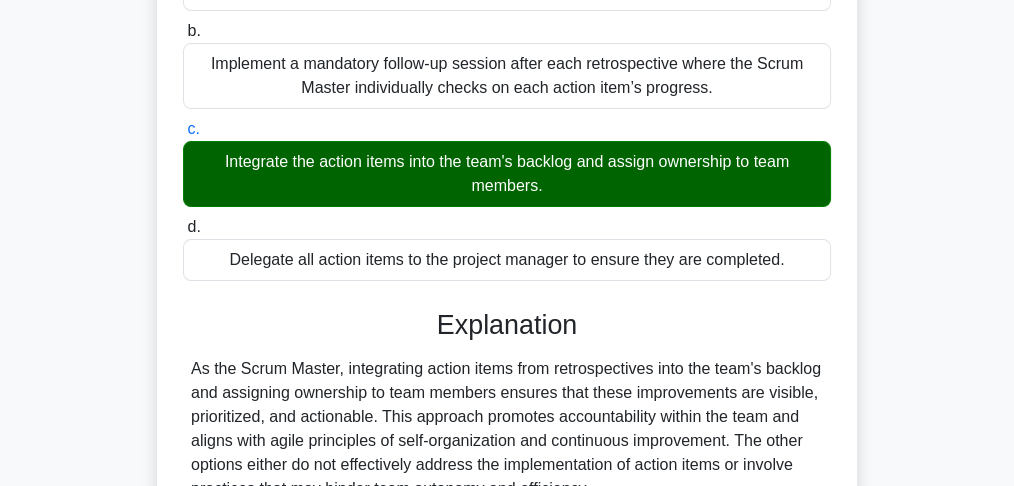 scroll, scrollTop: 594, scrollLeft: 0, axis: vertical 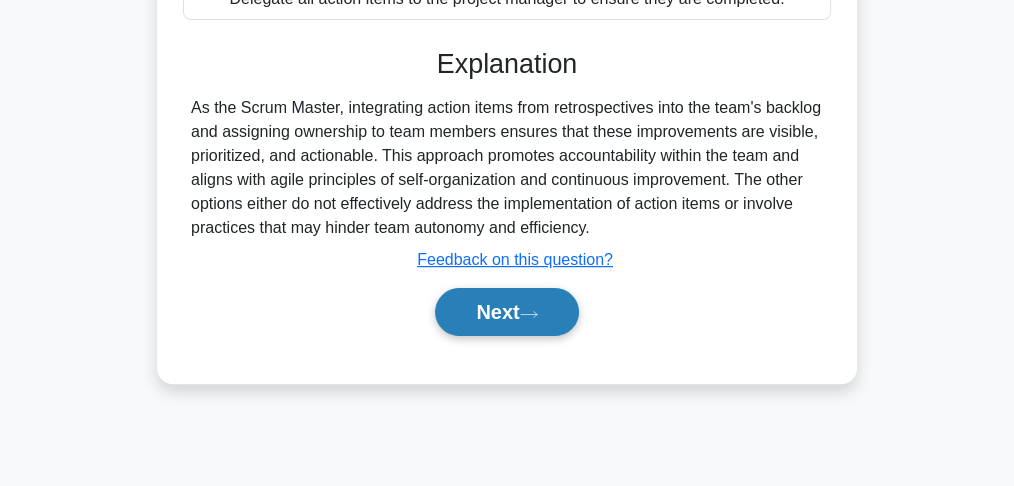 click on "Next" at bounding box center (506, 312) 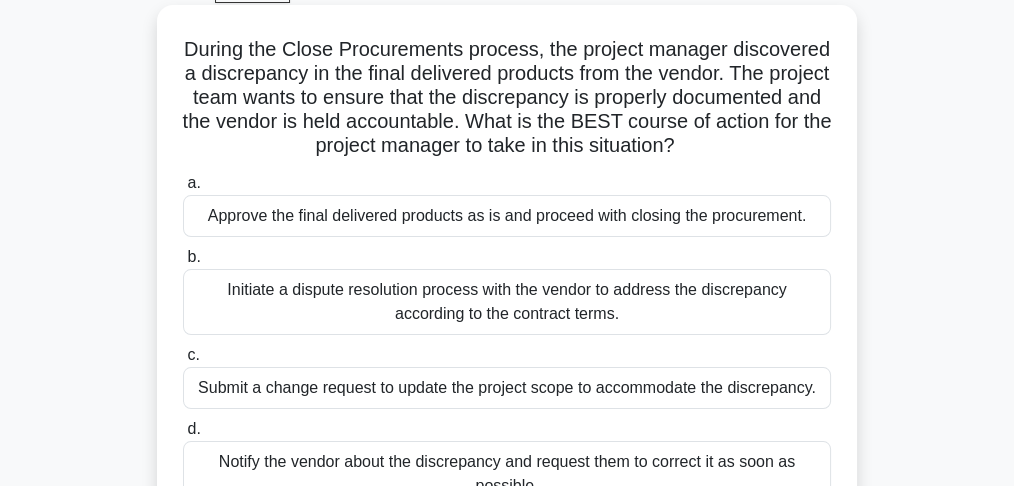 scroll, scrollTop: 260, scrollLeft: 0, axis: vertical 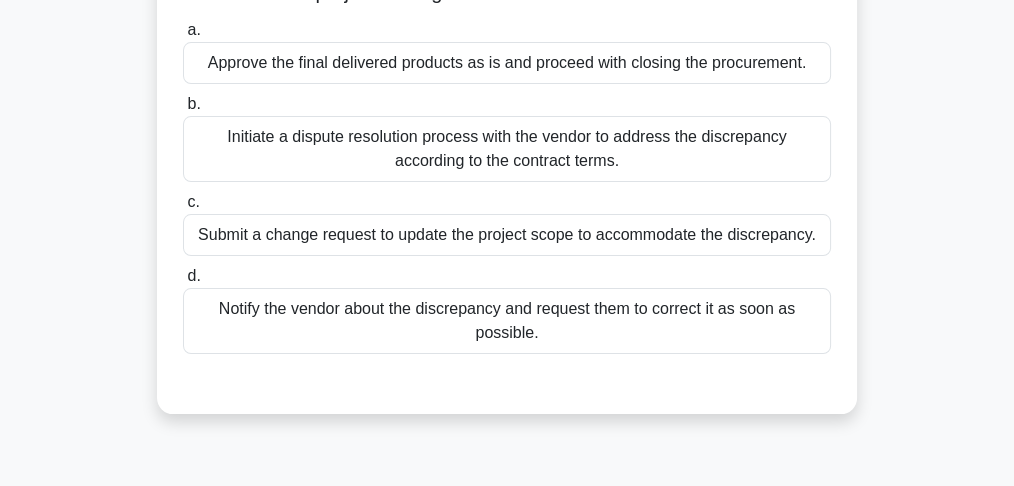 click on "Notify the vendor about the discrepancy and request them to correct it as soon as possible." at bounding box center (507, 321) 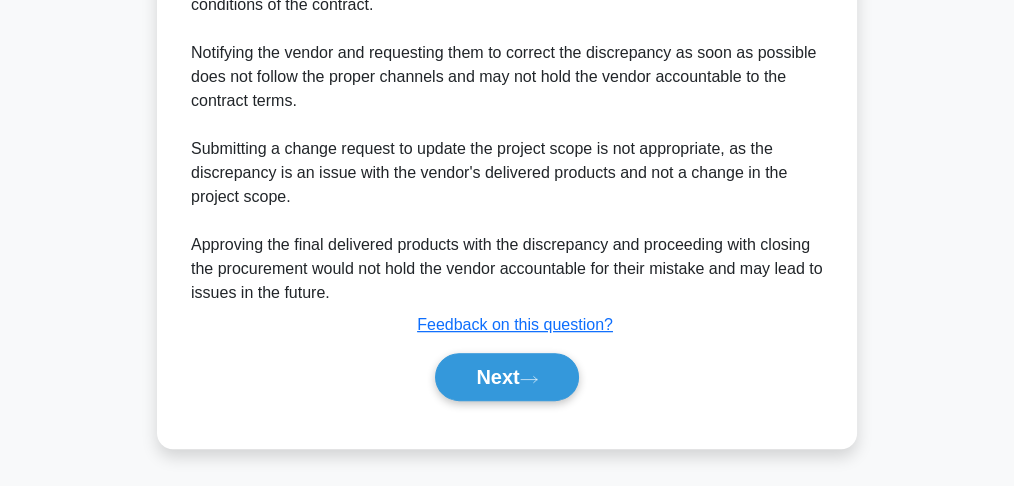 scroll, scrollTop: 792, scrollLeft: 0, axis: vertical 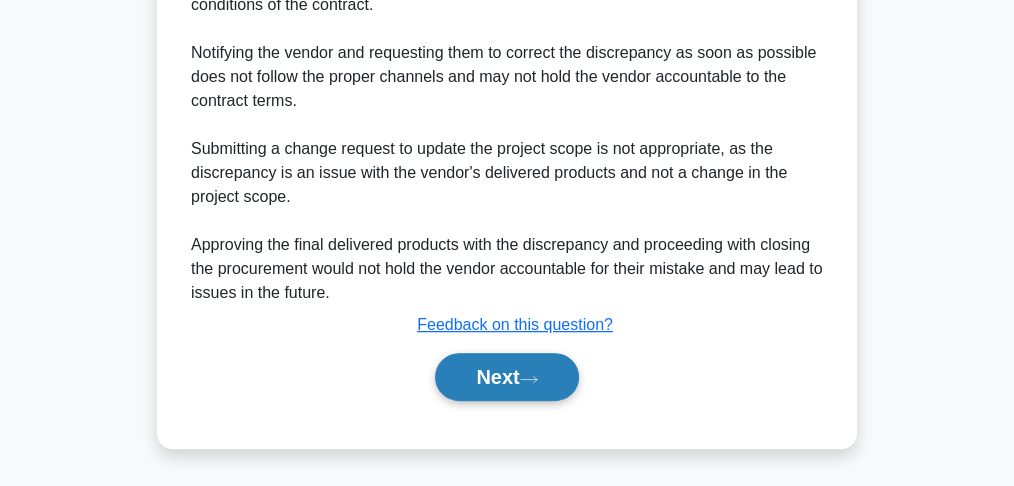 click on "Next" at bounding box center (506, 377) 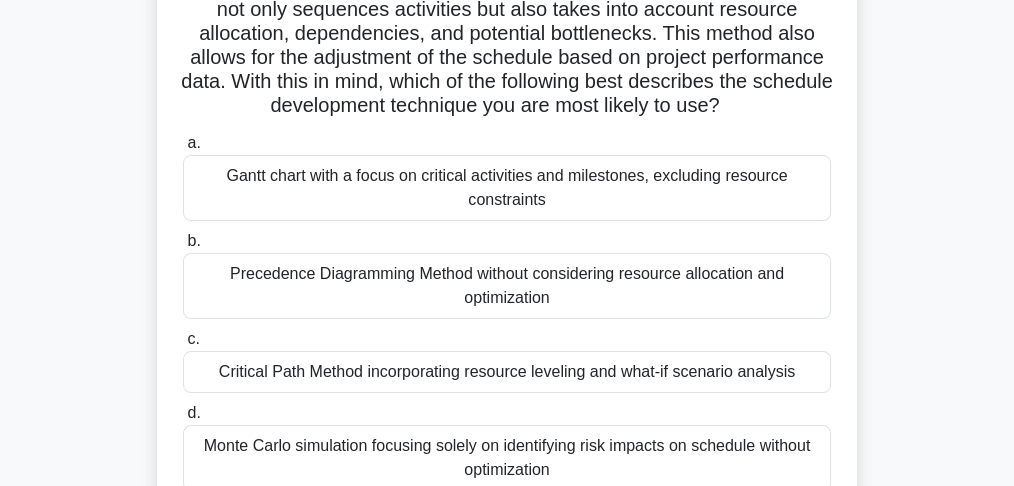 scroll, scrollTop: 342, scrollLeft: 0, axis: vertical 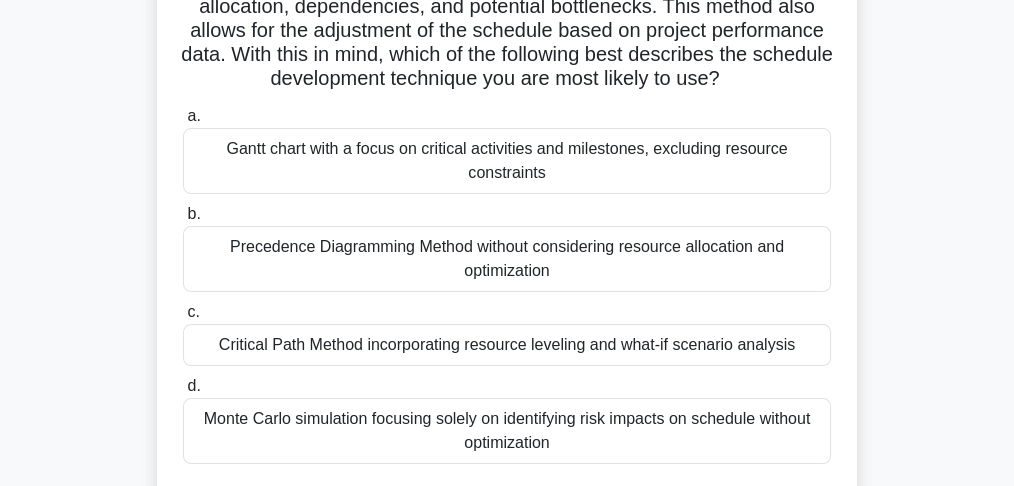 click on "Critical Path Method incorporating resource leveling and what-if scenario analysis" at bounding box center (507, 345) 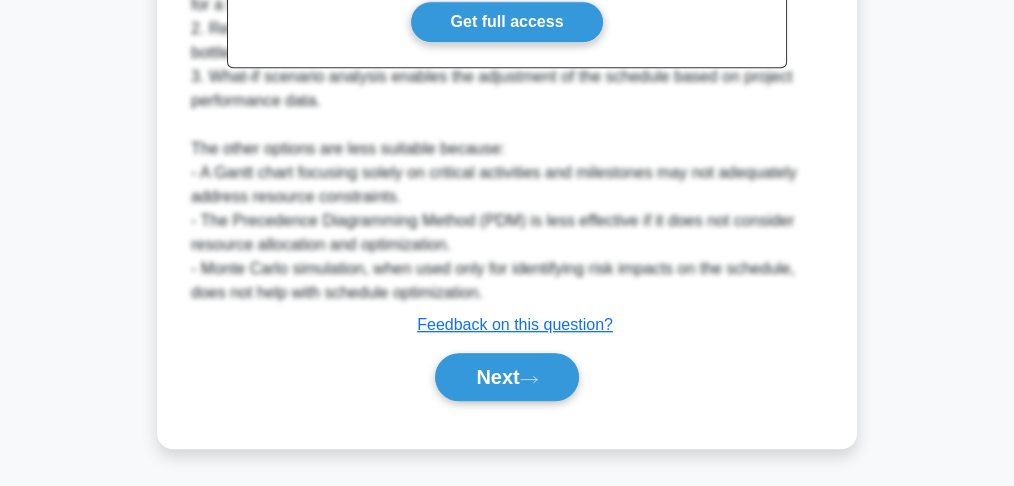 scroll, scrollTop: 1029, scrollLeft: 0, axis: vertical 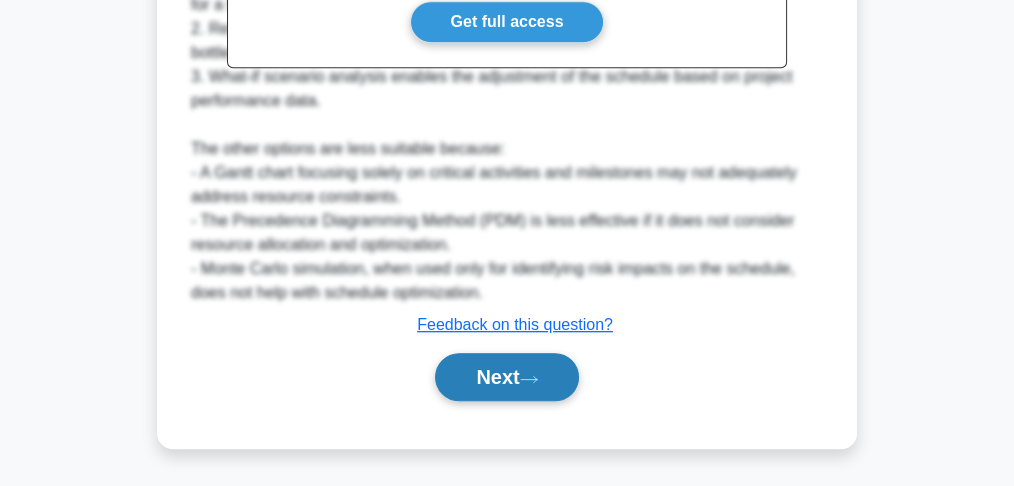 click on "Next" at bounding box center [506, 377] 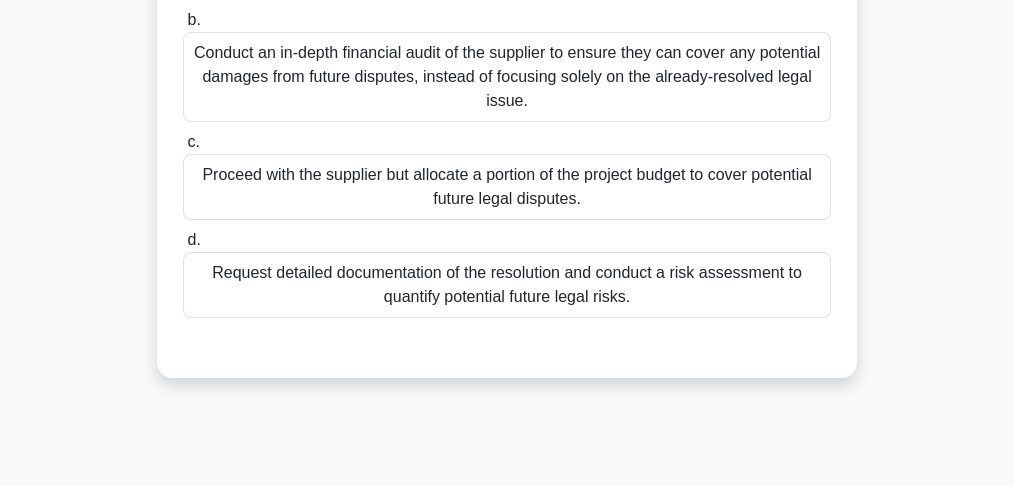scroll, scrollTop: 508, scrollLeft: 0, axis: vertical 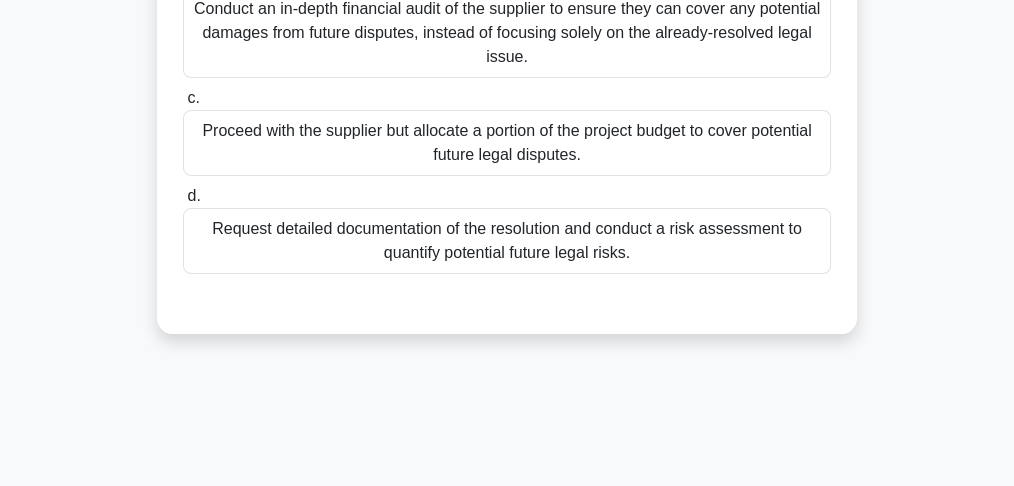 click on "Request detailed documentation of the resolution and conduct a risk assessment to quantify potential future legal risks." at bounding box center [507, 241] 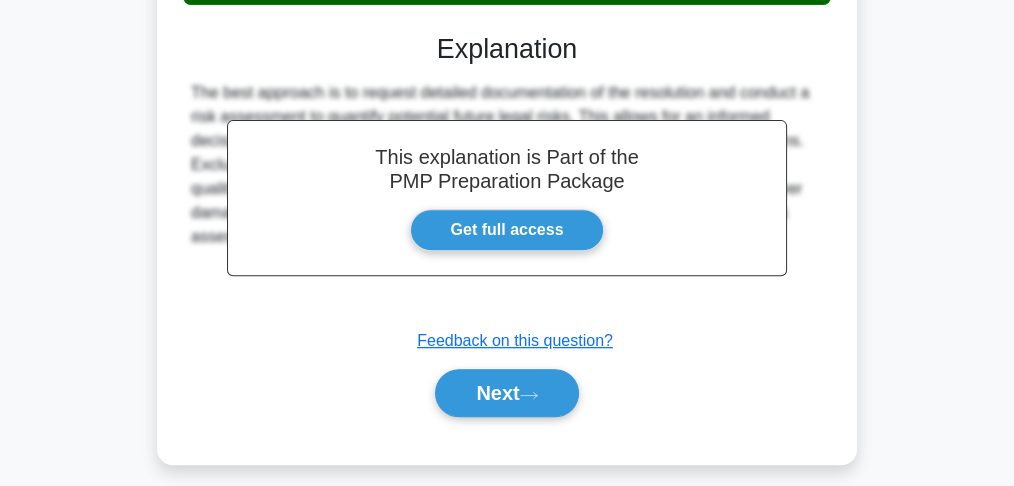 scroll, scrollTop: 789, scrollLeft: 0, axis: vertical 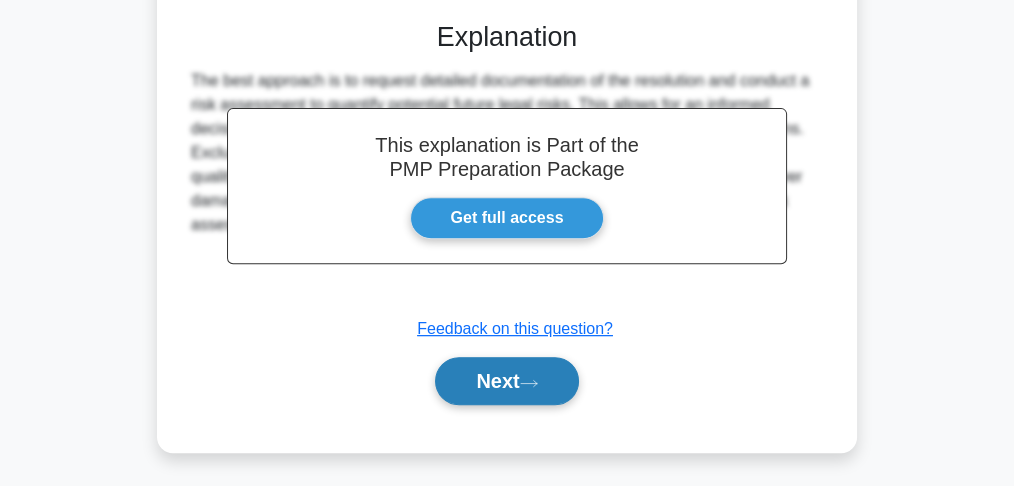 click on "Next" at bounding box center [506, 381] 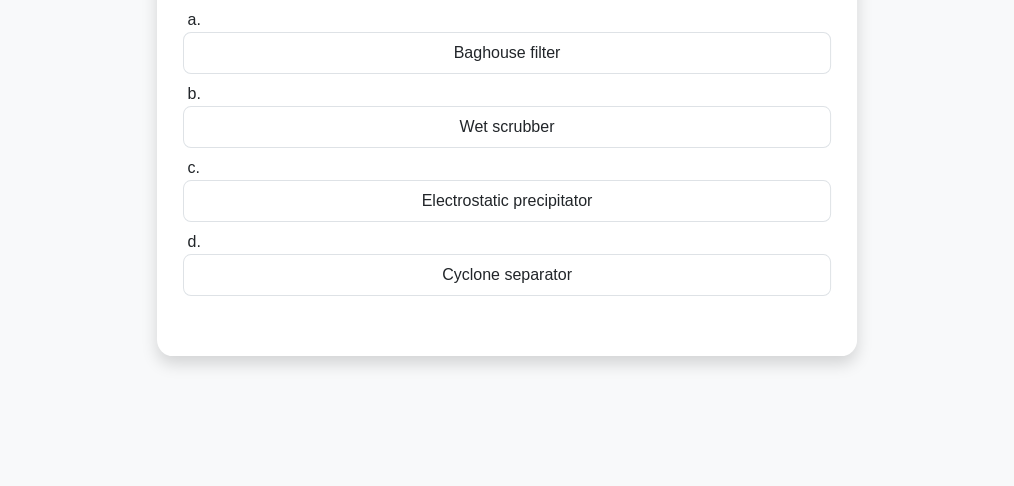 scroll, scrollTop: 200, scrollLeft: 0, axis: vertical 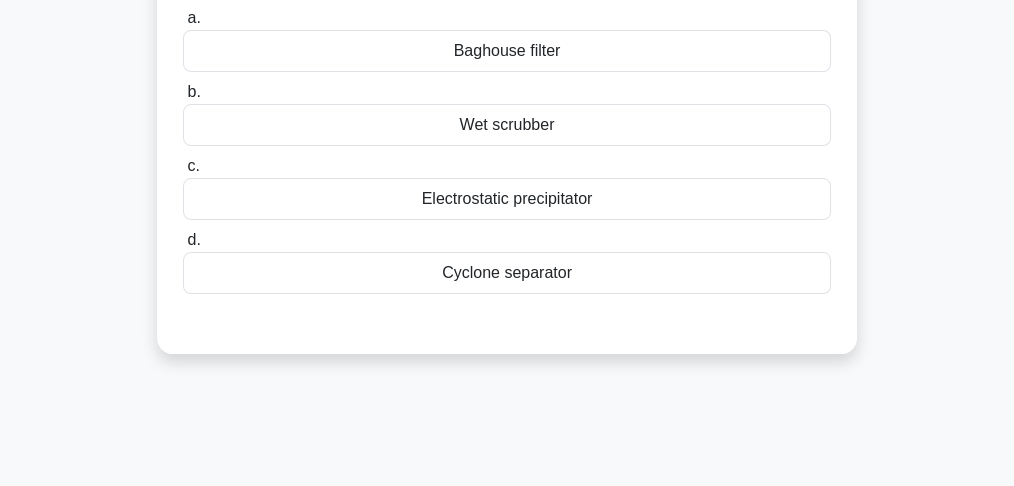 click on "Electrostatic precipitator" at bounding box center [507, 199] 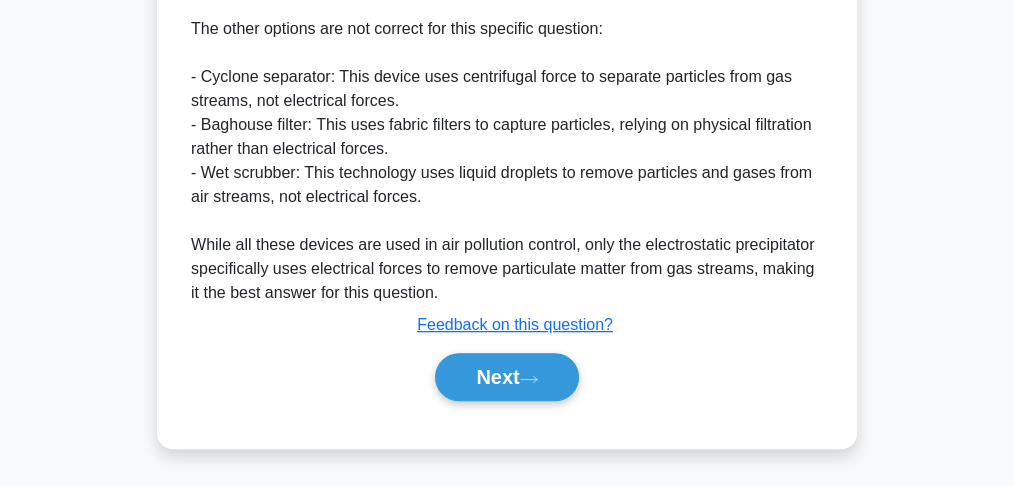 scroll, scrollTop: 837, scrollLeft: 0, axis: vertical 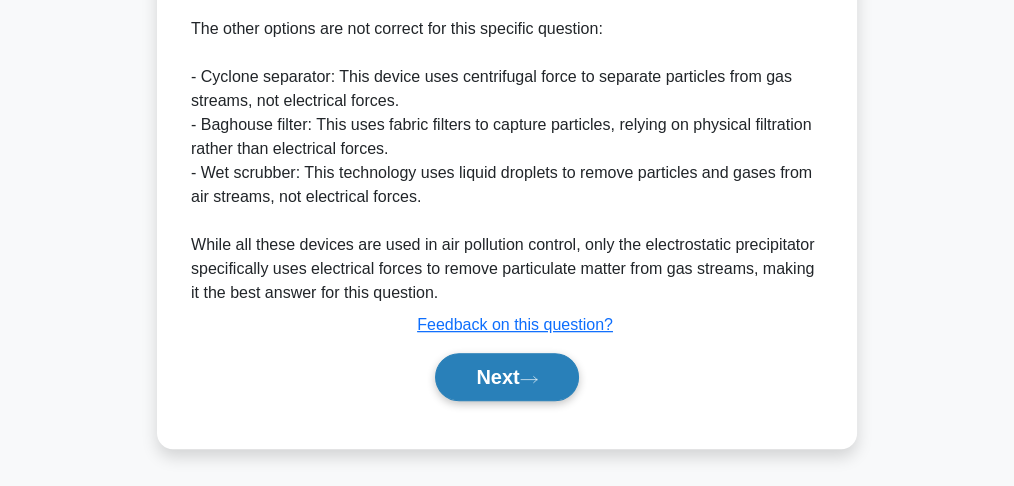 click on "Next" at bounding box center (506, 377) 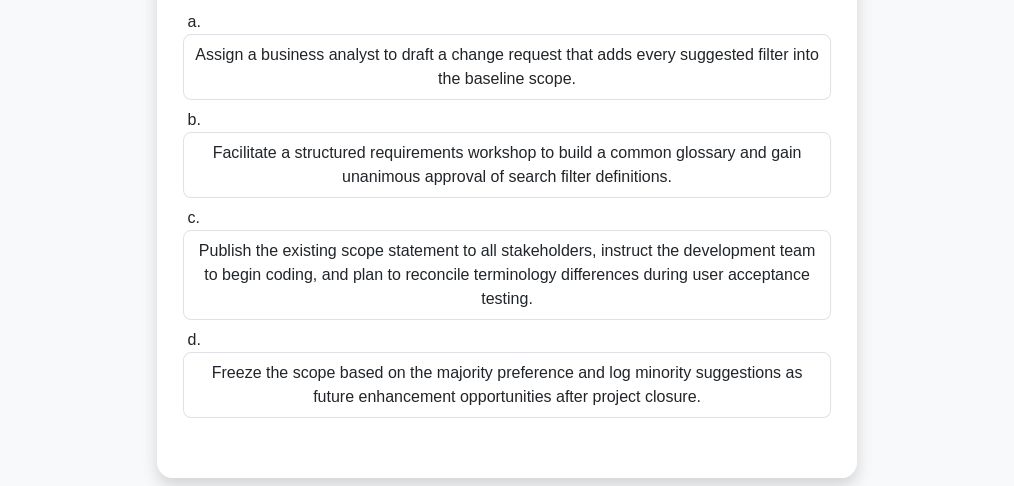 scroll, scrollTop: 333, scrollLeft: 0, axis: vertical 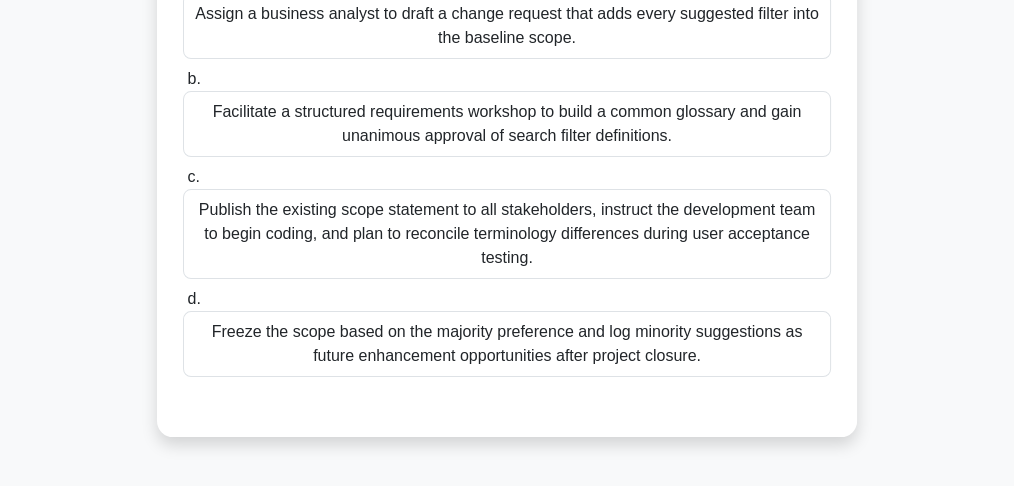 click on "Facilitate a structured requirements workshop to build a common glossary and gain unanimous approval of search filter definitions." at bounding box center (507, 124) 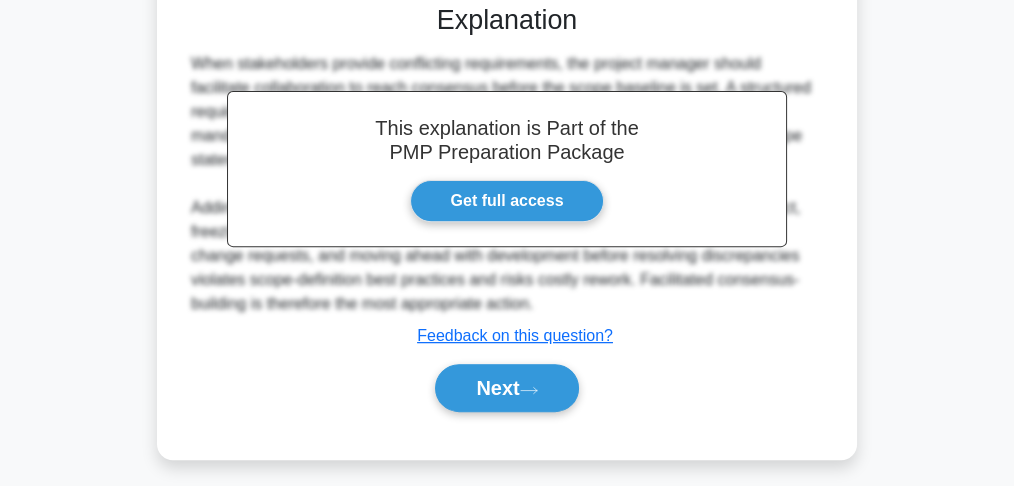 scroll, scrollTop: 741, scrollLeft: 0, axis: vertical 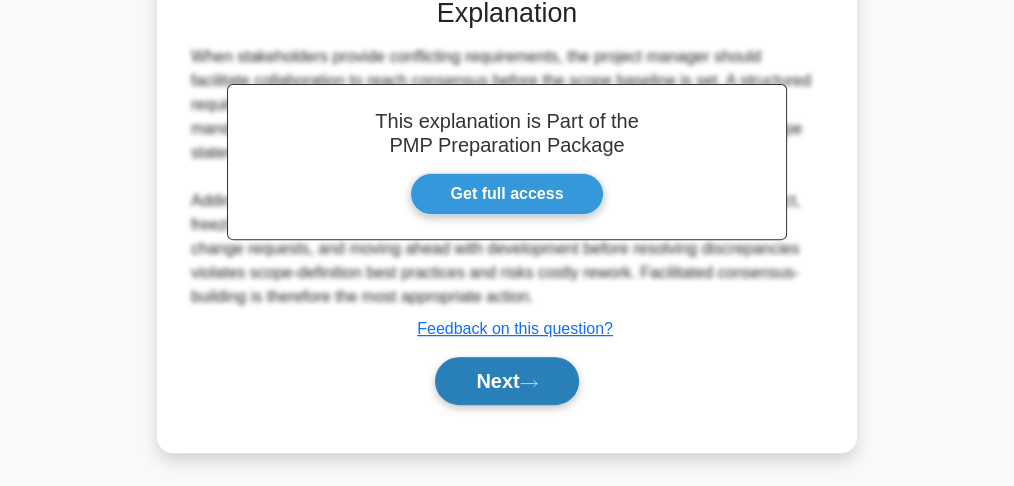 click on "Next" at bounding box center (506, 381) 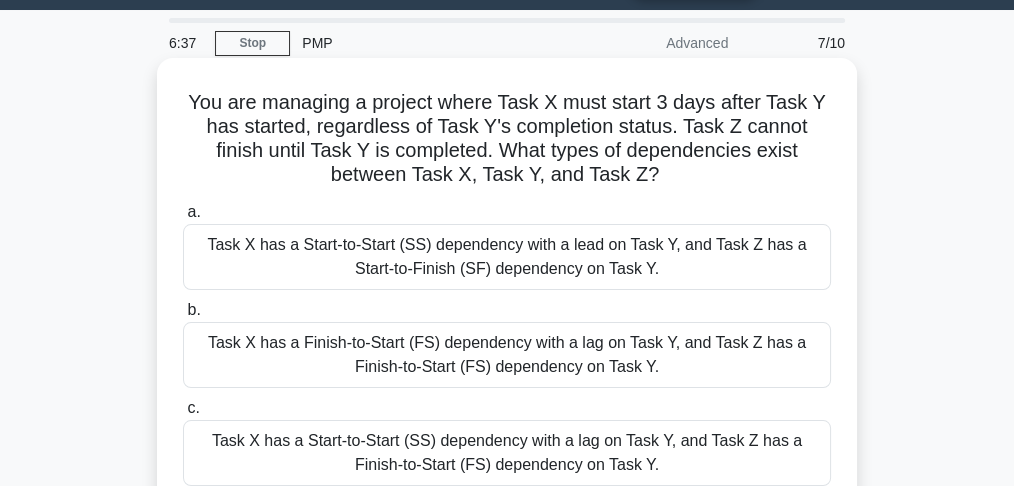 scroll, scrollTop: 0, scrollLeft: 0, axis: both 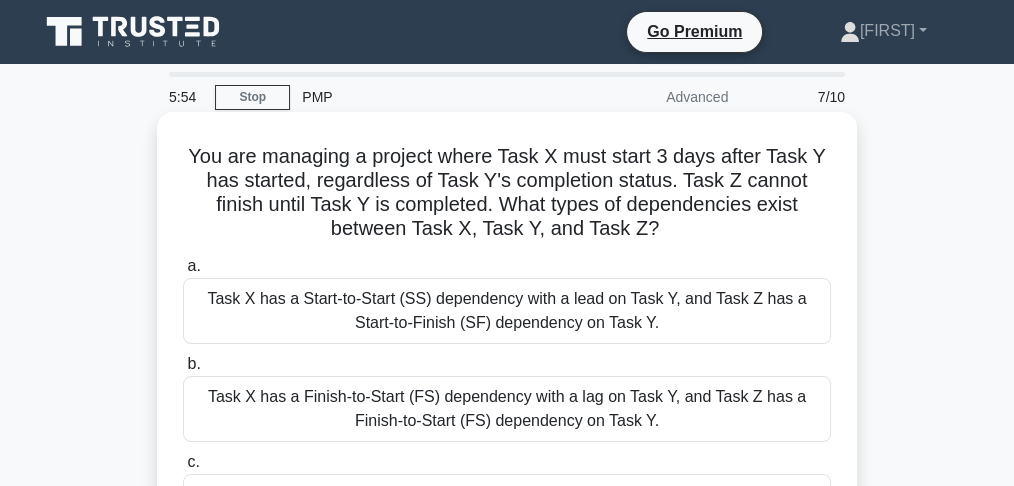 click on "Task X has a Start-to-Start (SS) dependency with a lead on Task Y, and Task Z has a Start-to-Finish (SF) dependency on Task Y." at bounding box center [507, 311] 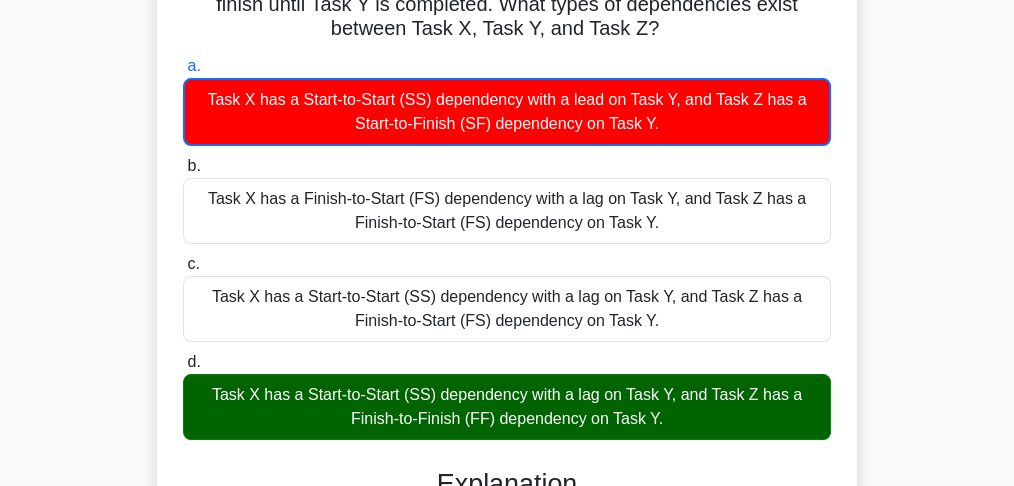 scroll, scrollTop: 200, scrollLeft: 0, axis: vertical 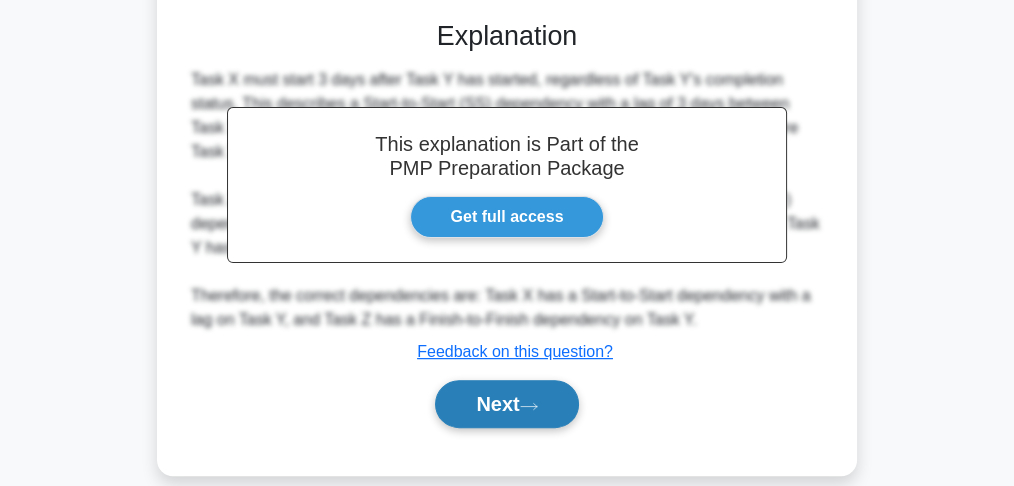 click on "Next" at bounding box center [506, 404] 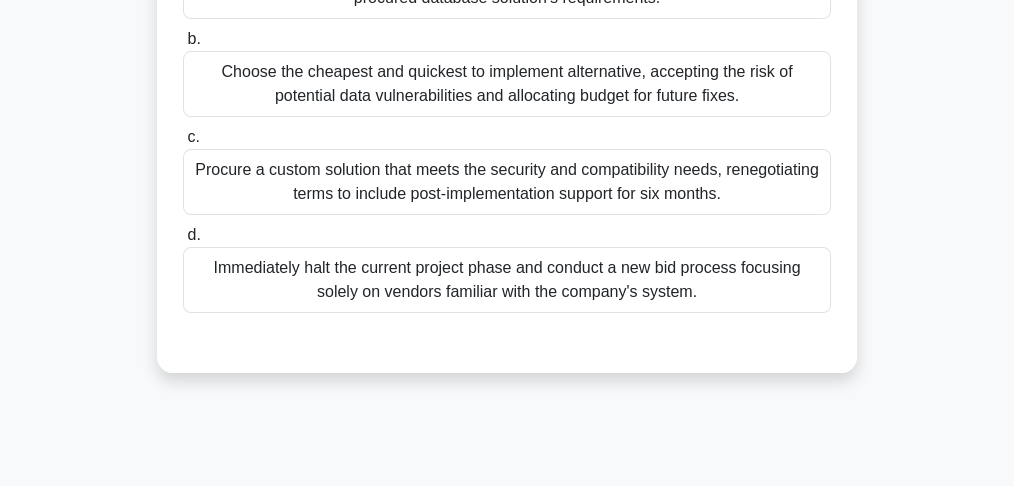 scroll, scrollTop: 527, scrollLeft: 0, axis: vertical 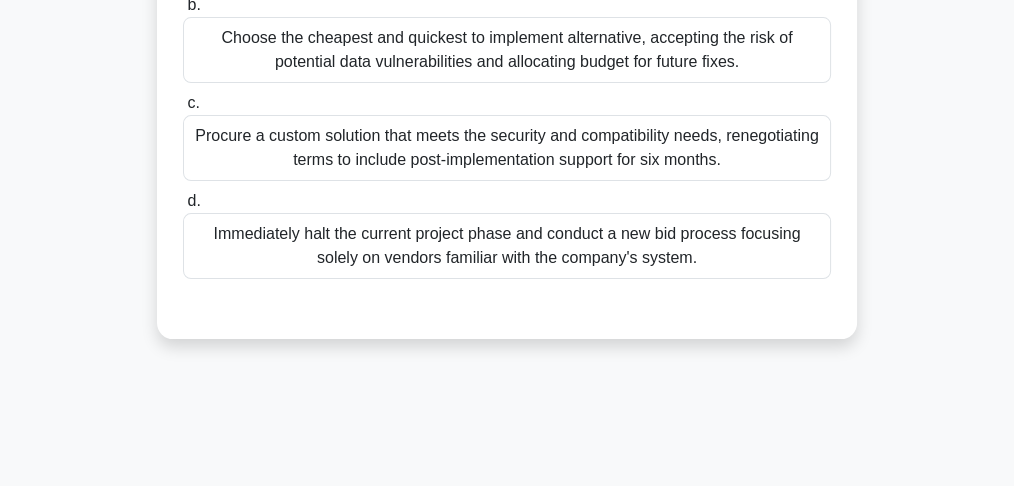 click on "Procure a custom solution that meets the security and compatibility needs, renegotiating terms to include post-implementation support for six months." at bounding box center (507, 148) 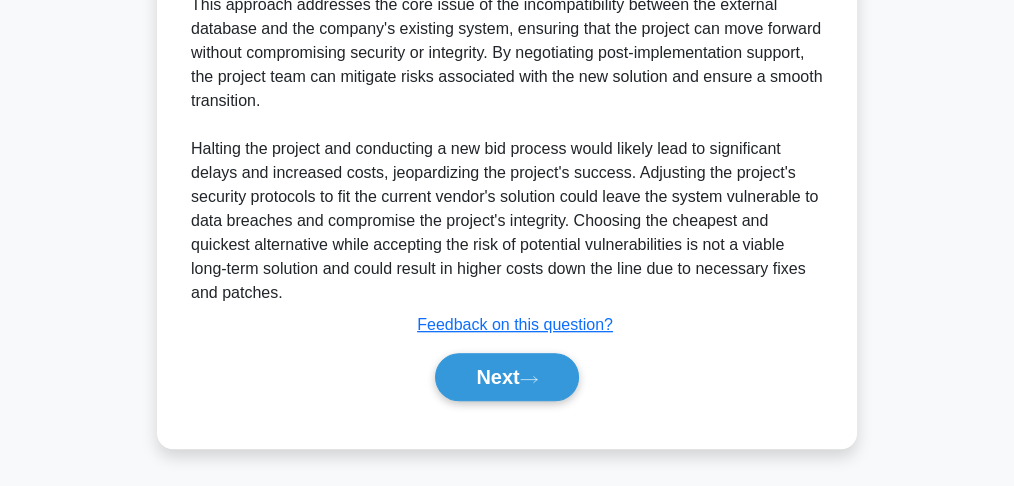 scroll, scrollTop: 1005, scrollLeft: 0, axis: vertical 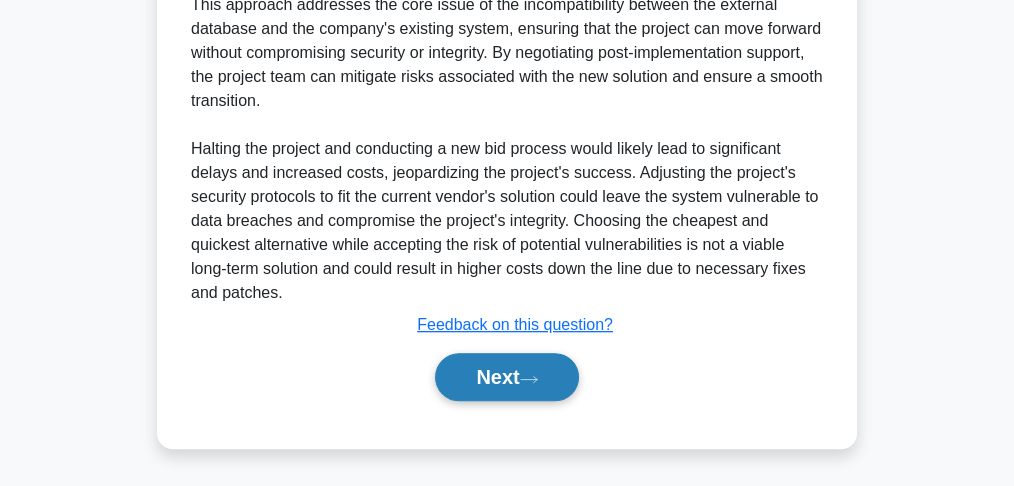 click on "Next" at bounding box center (506, 377) 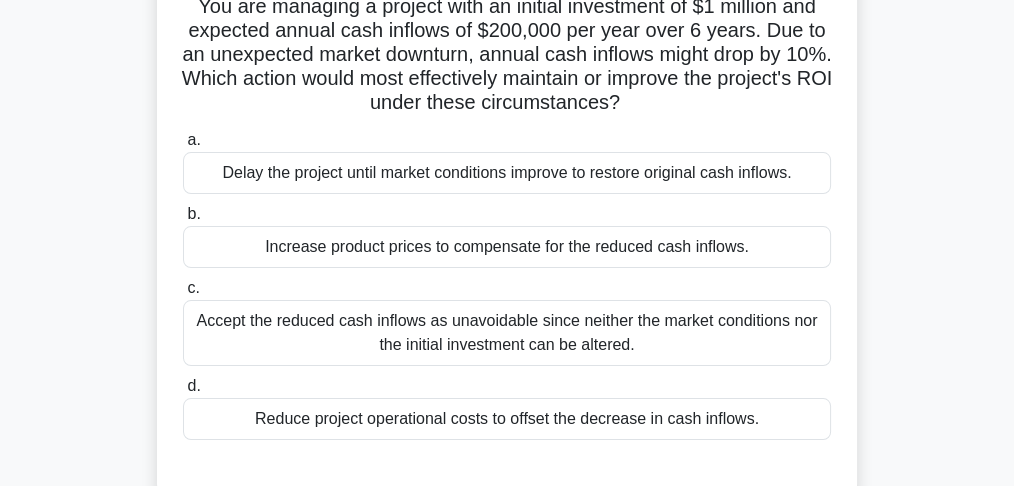 scroll, scrollTop: 127, scrollLeft: 0, axis: vertical 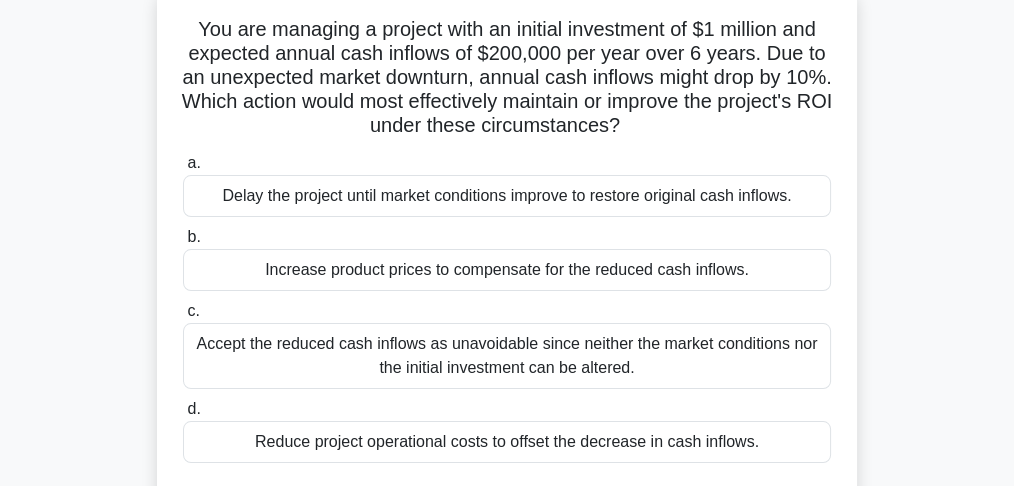 click on "Increase product prices to compensate for the reduced cash inflows." at bounding box center (507, 270) 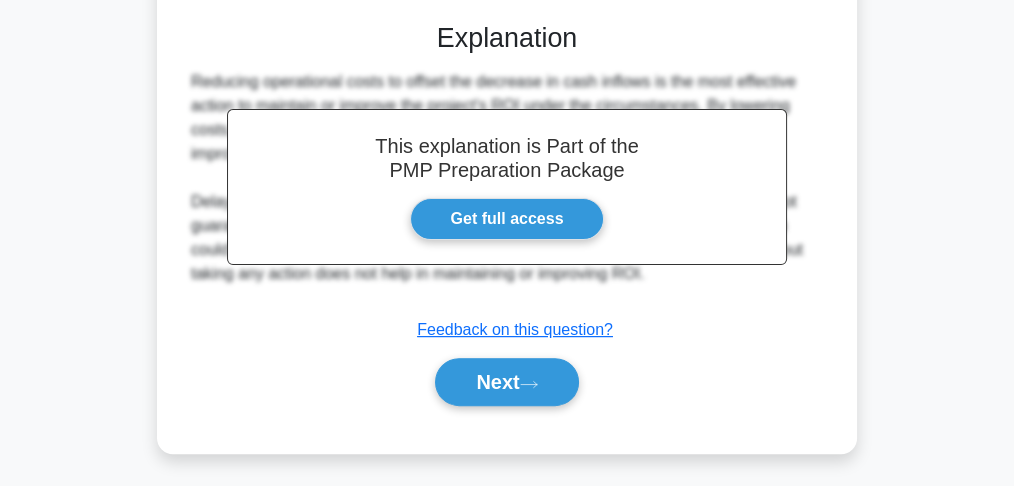 scroll, scrollTop: 600, scrollLeft: 0, axis: vertical 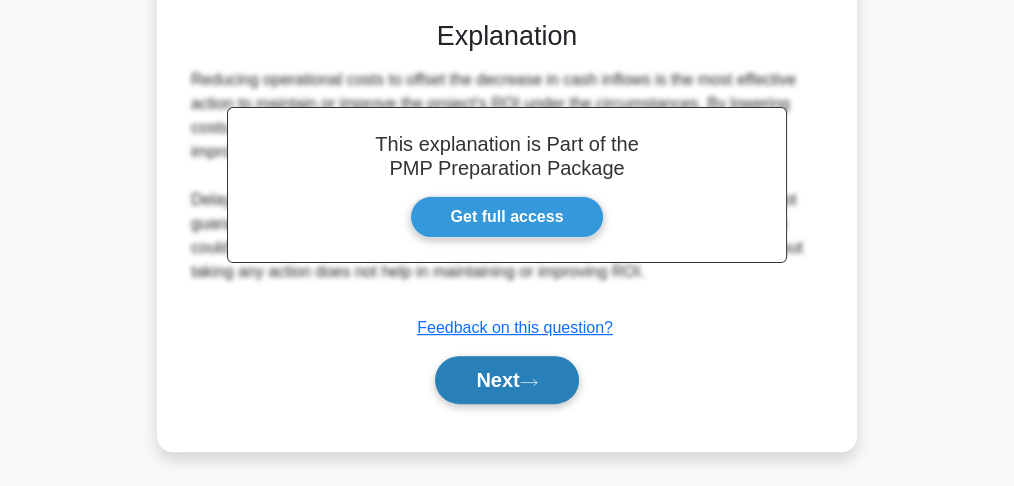 click on "Next" at bounding box center [506, 380] 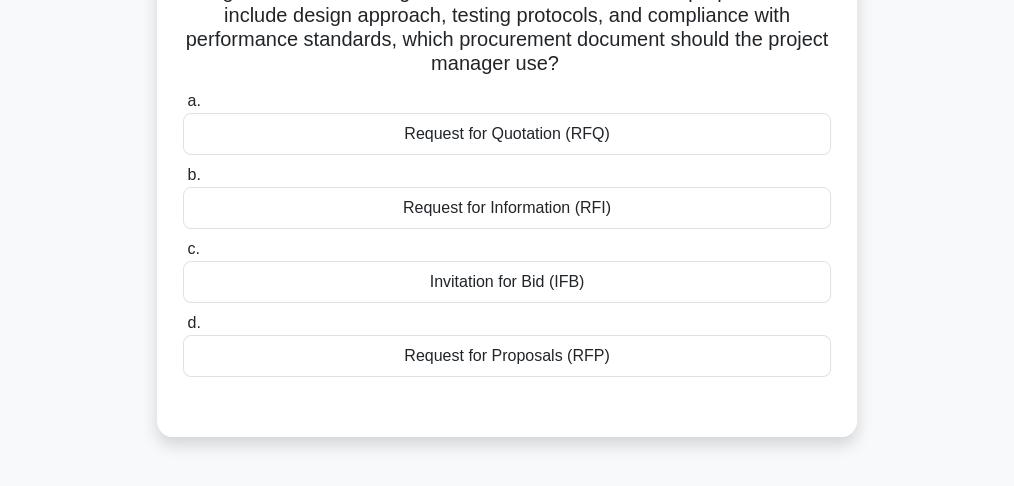 scroll, scrollTop: 260, scrollLeft: 0, axis: vertical 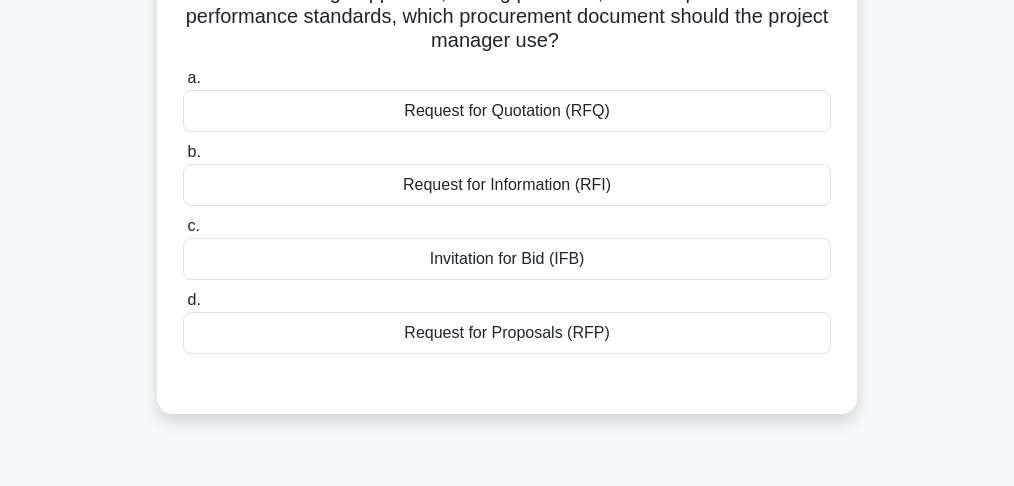 click on "Request for Proposals (RFP)" at bounding box center [507, 333] 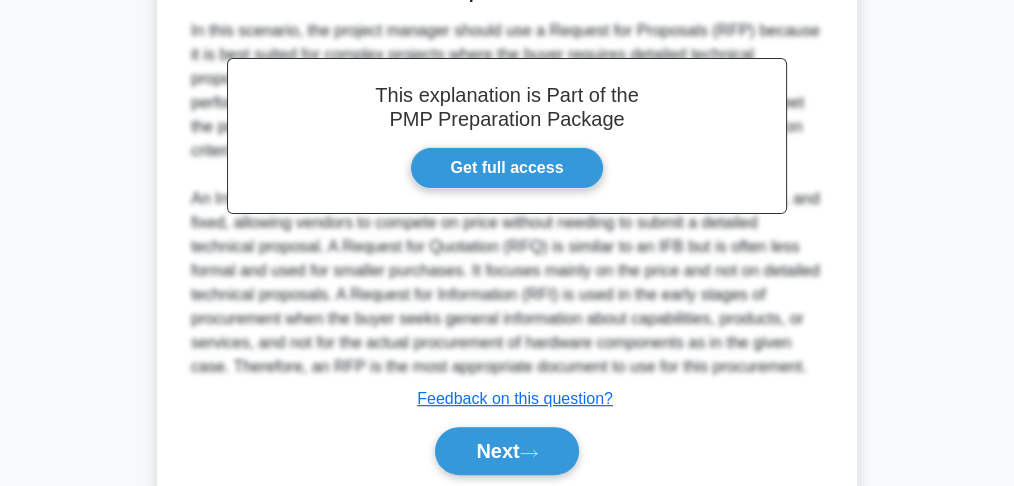 scroll, scrollTop: 741, scrollLeft: 0, axis: vertical 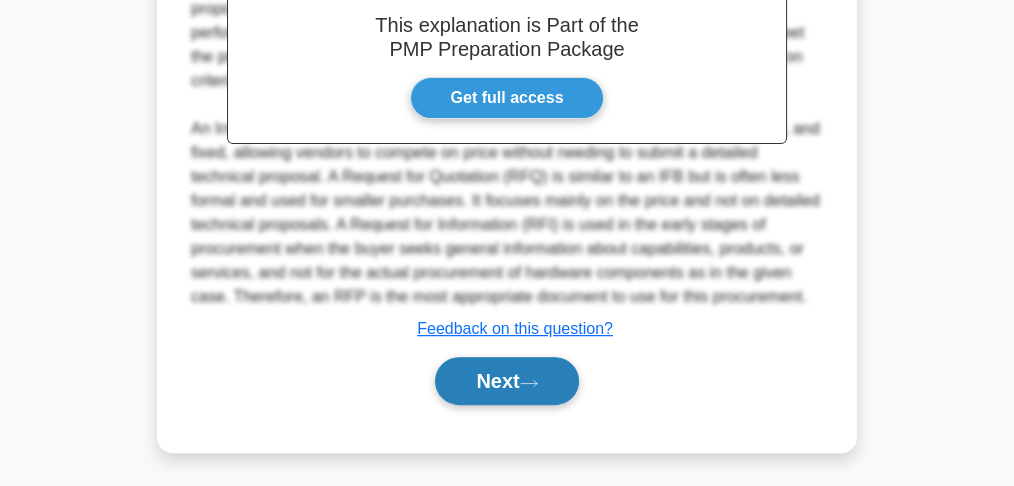 click on "Next" at bounding box center [506, 381] 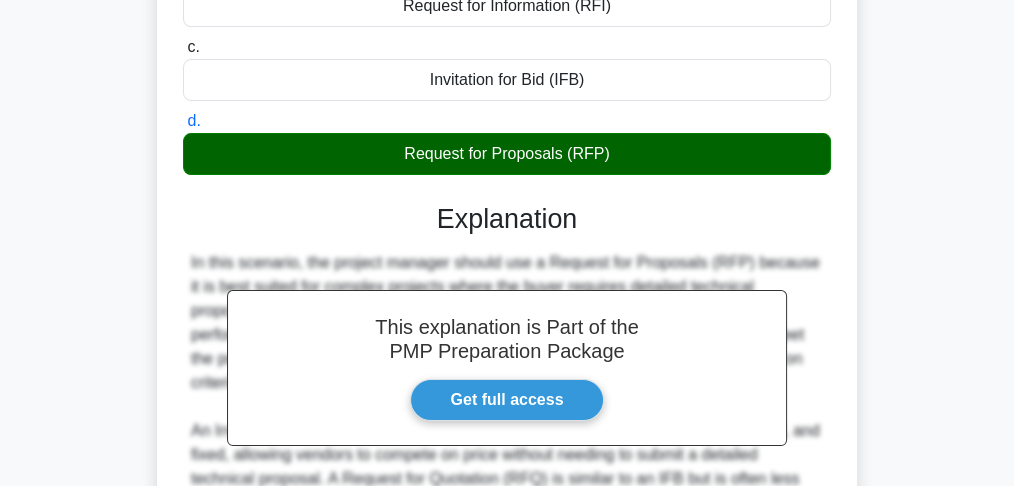 scroll, scrollTop: 395, scrollLeft: 0, axis: vertical 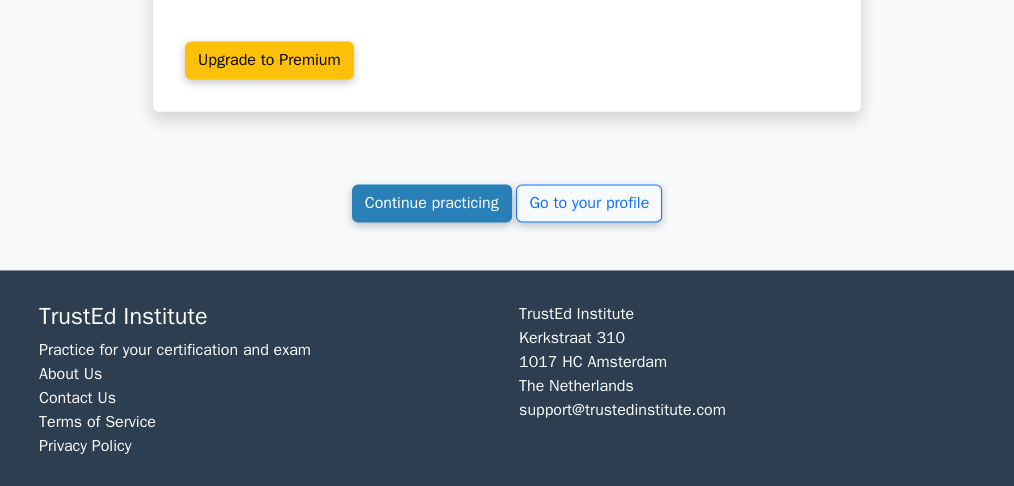 click on "Continue practicing" at bounding box center [432, 203] 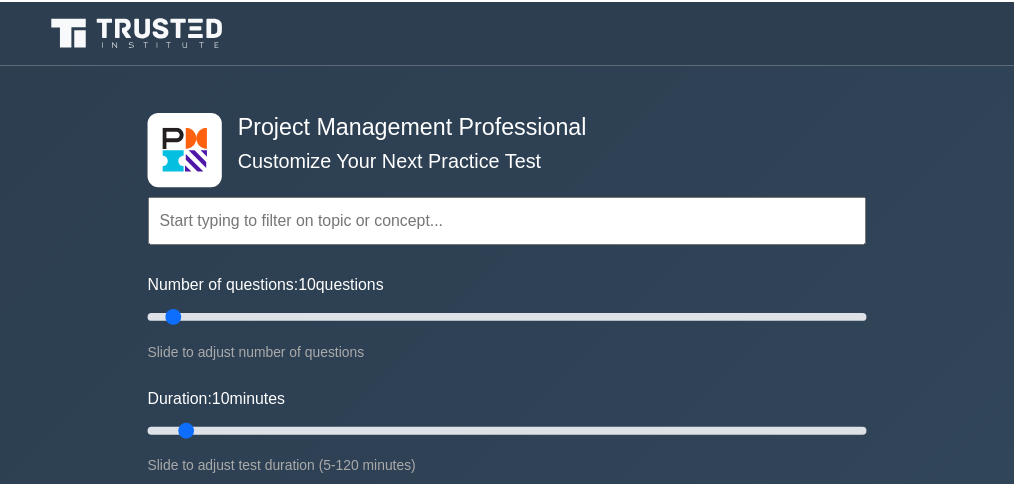 scroll, scrollTop: 0, scrollLeft: 0, axis: both 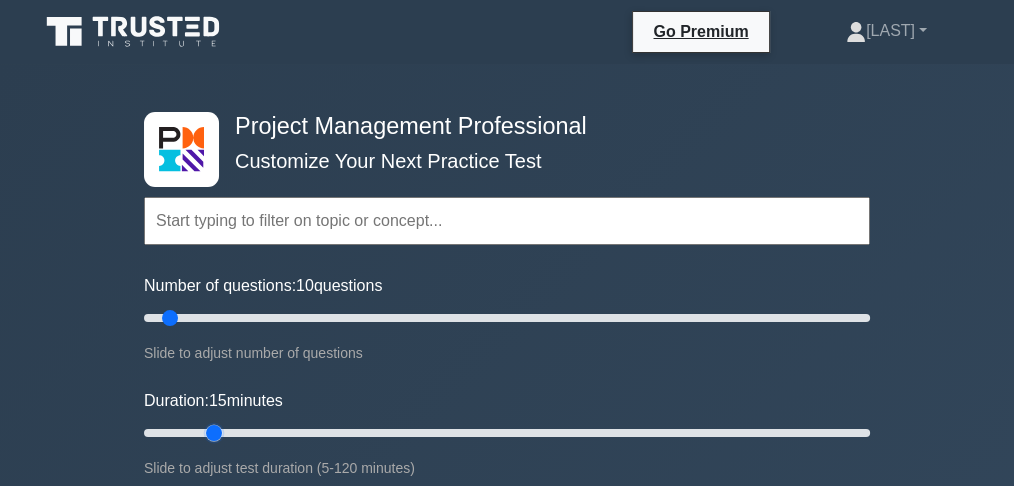 drag, startPoint x: 184, startPoint y: 431, endPoint x: 208, endPoint y: 433, distance: 24.083189 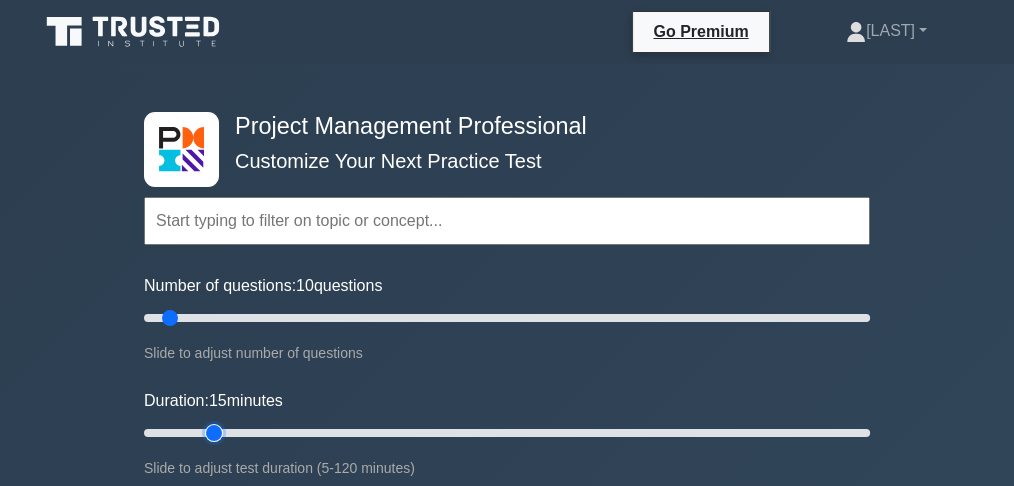 type on "15" 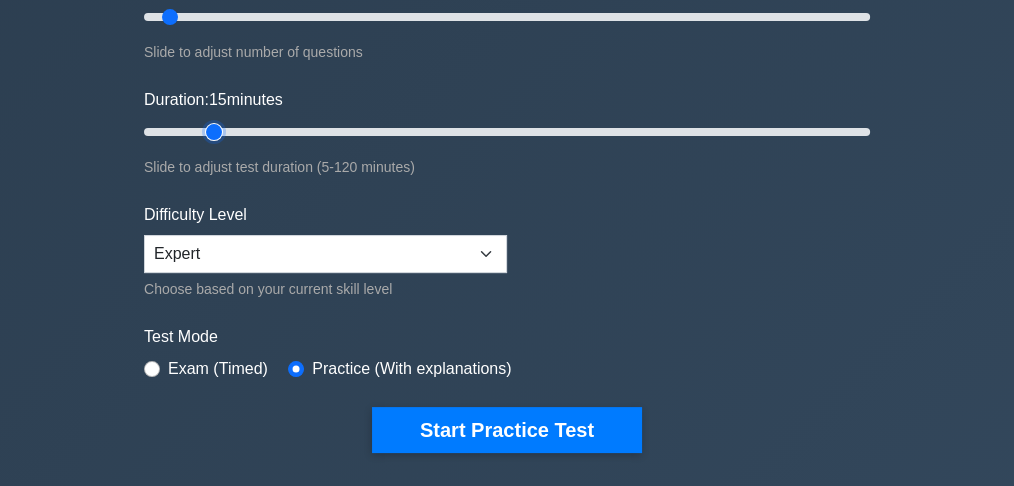 scroll, scrollTop: 400, scrollLeft: 0, axis: vertical 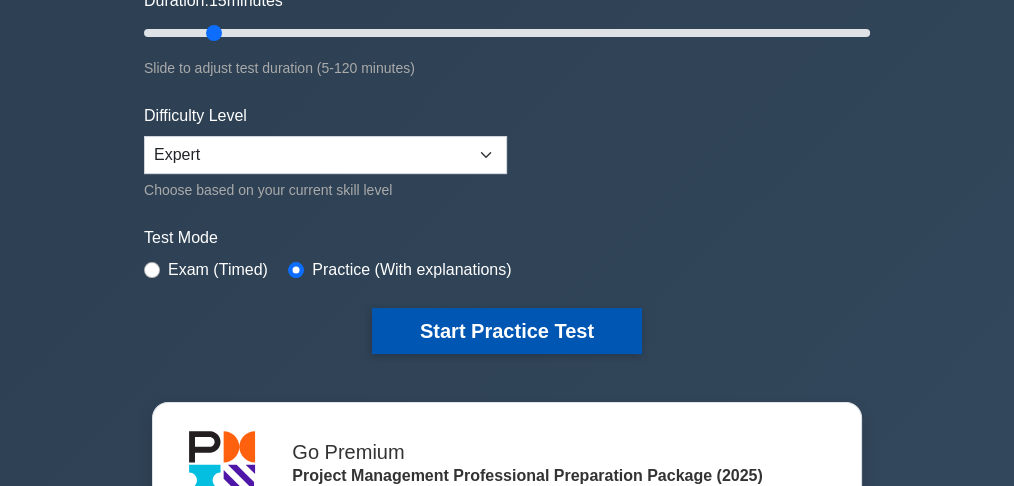 click on "Start Practice Test" at bounding box center (507, 331) 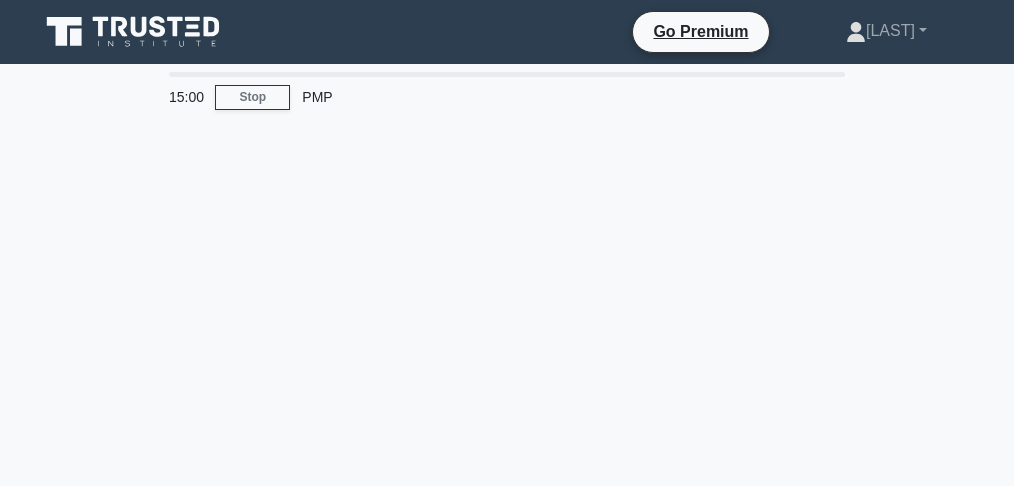 scroll, scrollTop: 0, scrollLeft: 0, axis: both 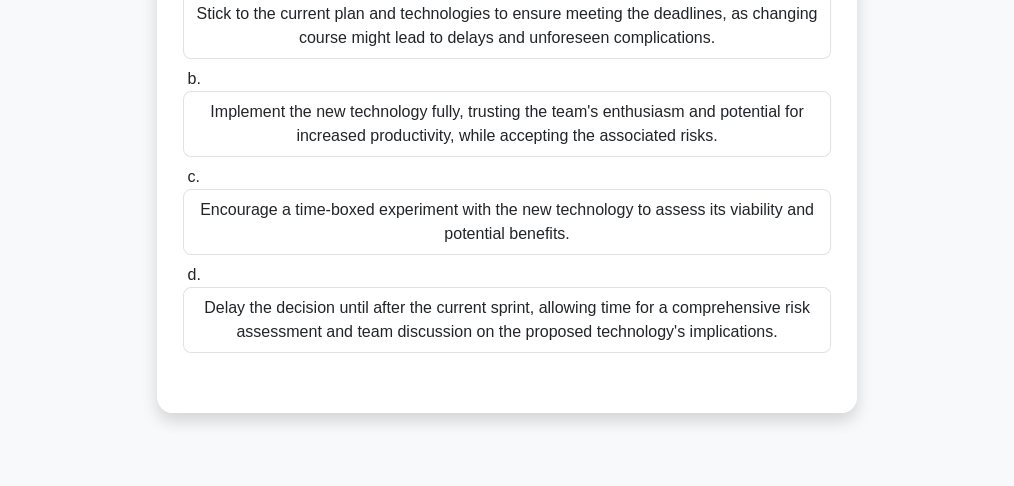 click on "Encourage a time-boxed experiment with the new technology to assess its viability and potential benefits." at bounding box center (507, 222) 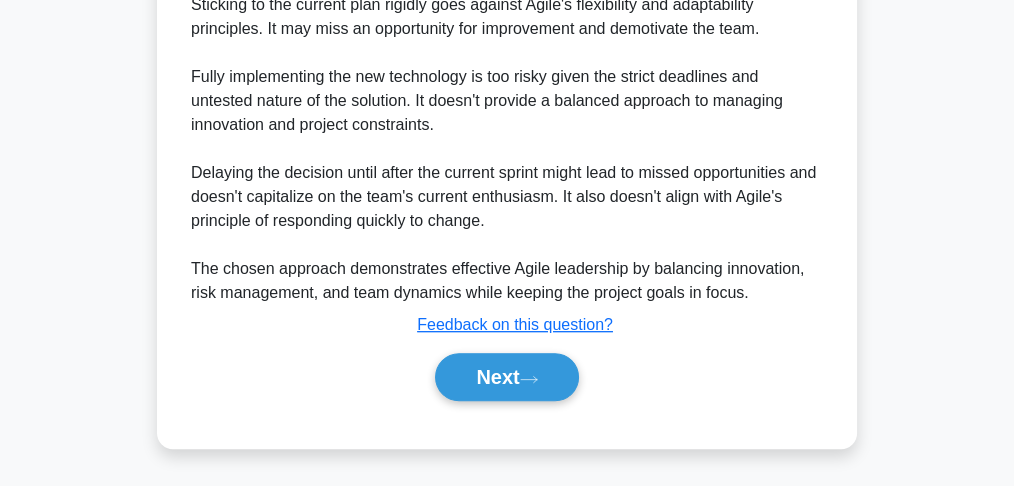 scroll, scrollTop: 1149, scrollLeft: 0, axis: vertical 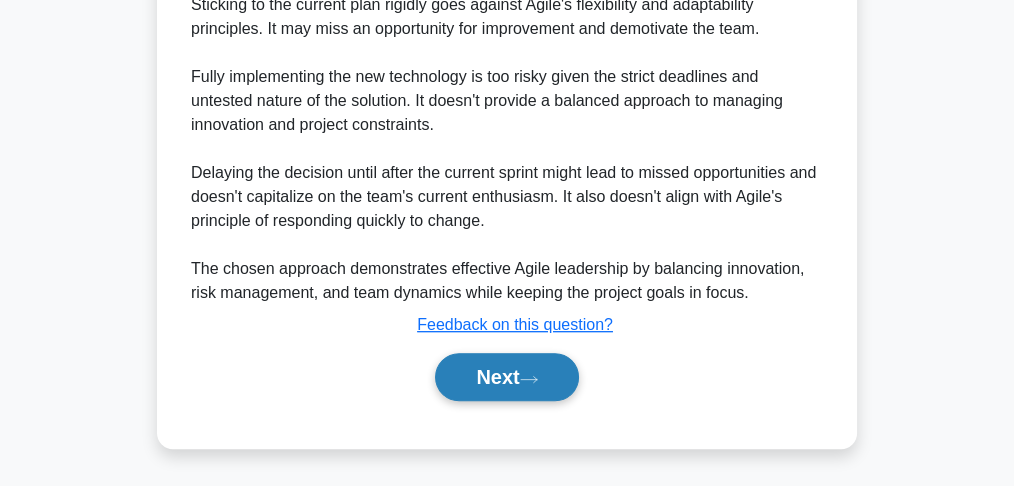 click on "Next" at bounding box center (506, 377) 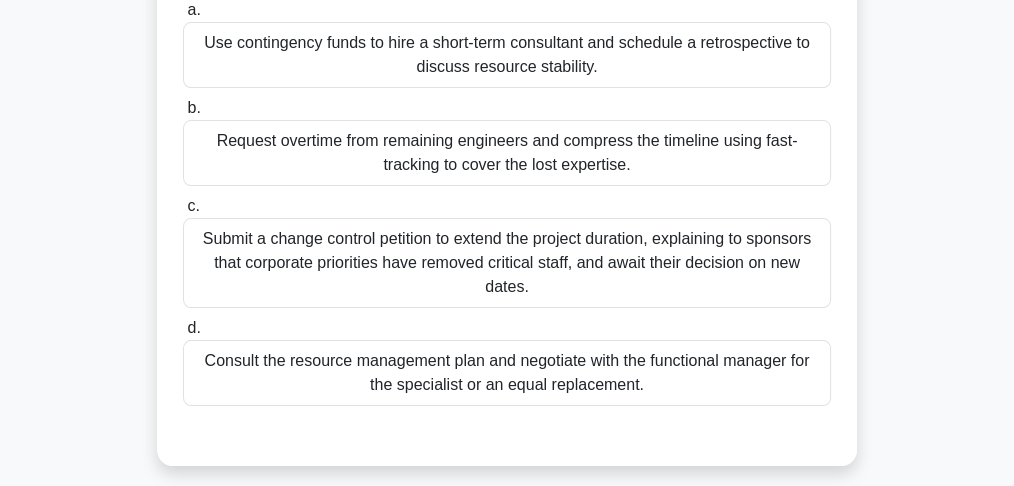 scroll, scrollTop: 394, scrollLeft: 0, axis: vertical 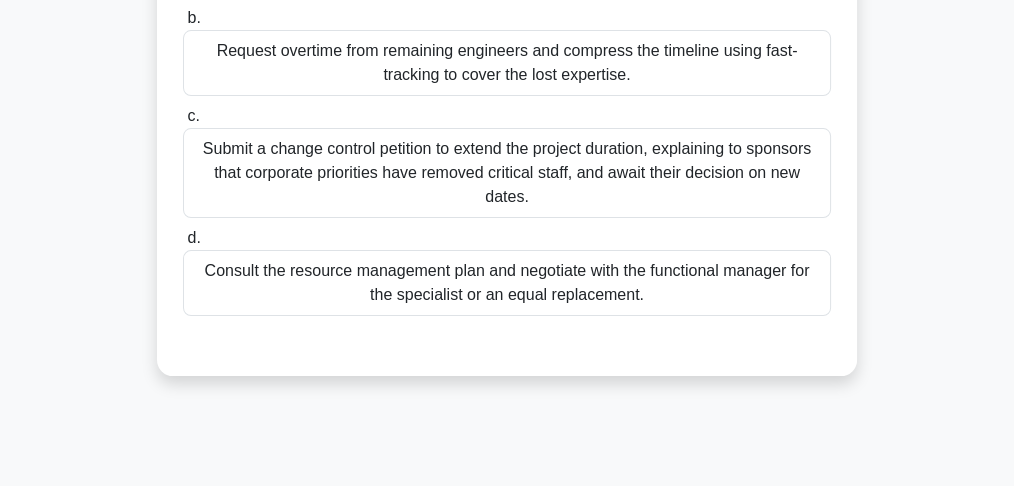 click on "Consult the resource management plan and negotiate with the functional manager for the specialist or an equal replacement." at bounding box center (507, 283) 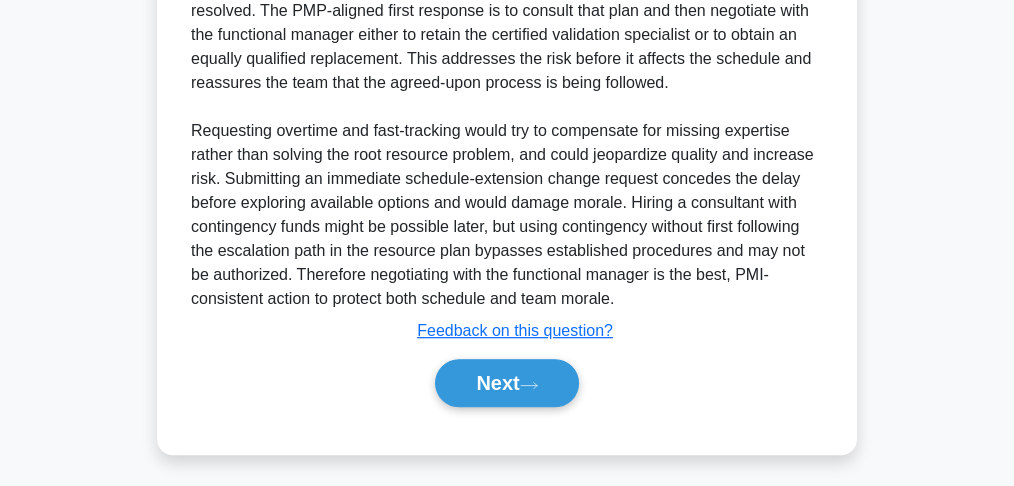 scroll, scrollTop: 860, scrollLeft: 0, axis: vertical 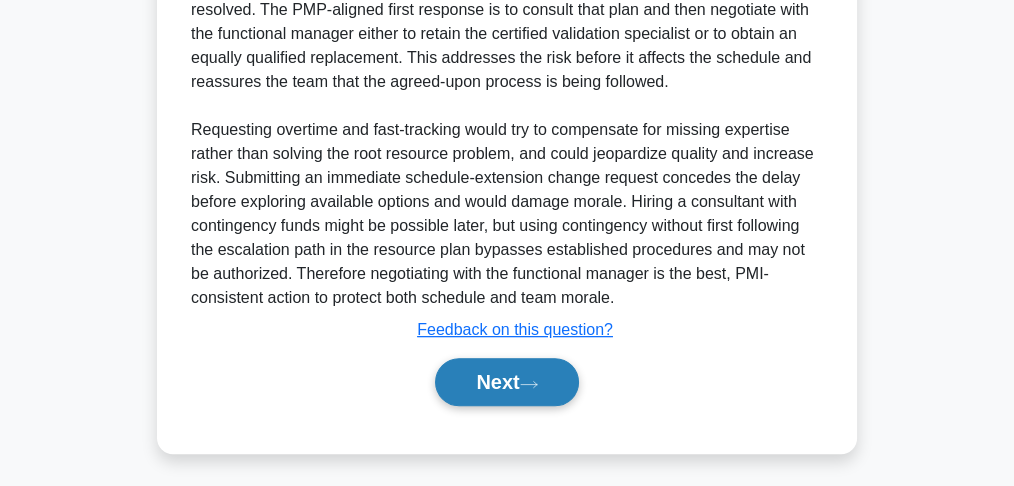 click 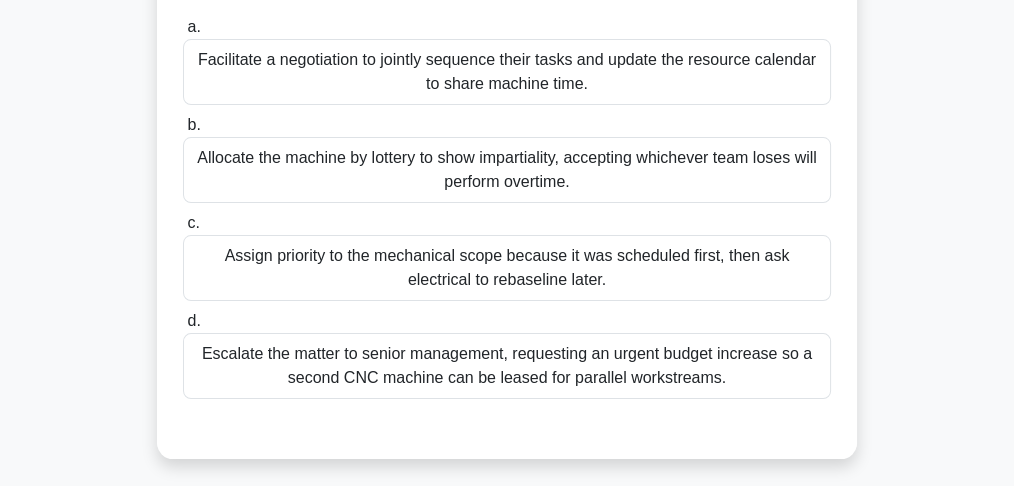 scroll, scrollTop: 200, scrollLeft: 0, axis: vertical 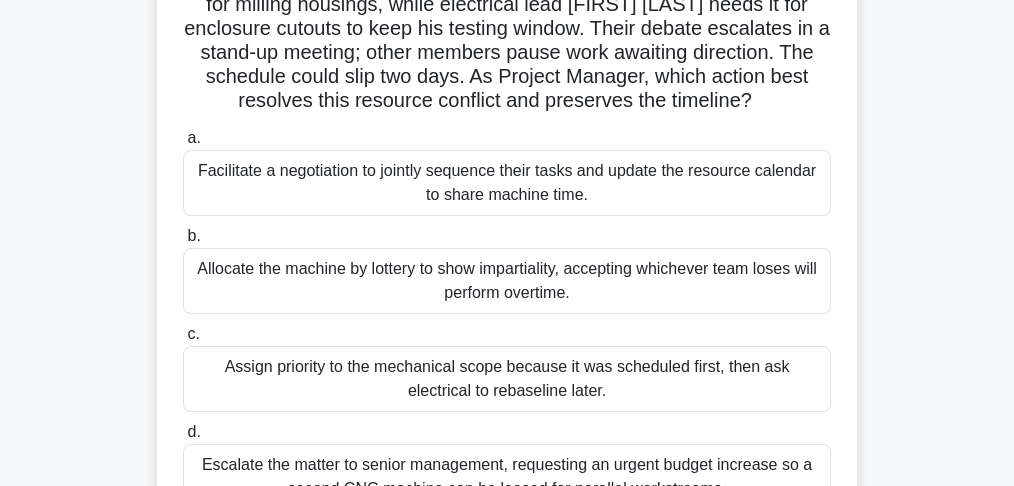 click on "Facilitate a negotiation to jointly sequence their tasks and update the resource calendar to share machine time." at bounding box center (507, 183) 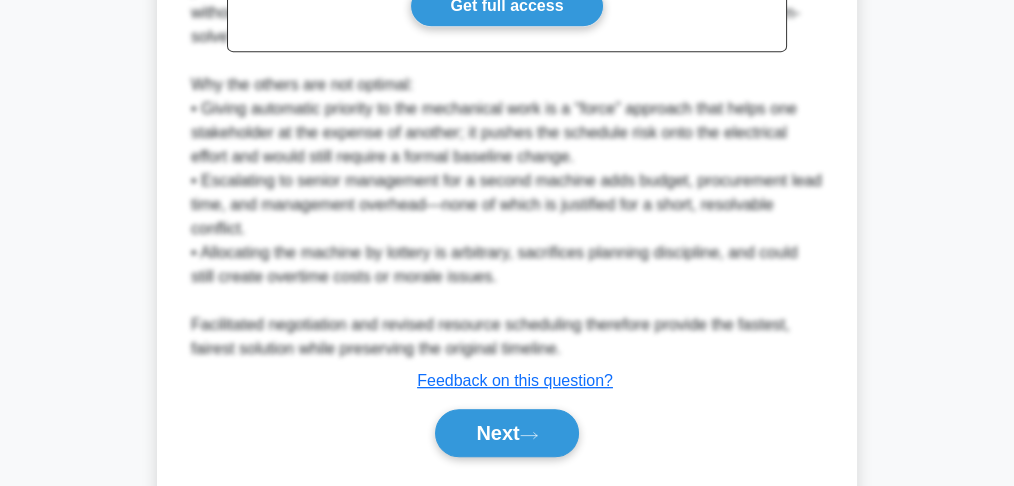scroll, scrollTop: 981, scrollLeft: 0, axis: vertical 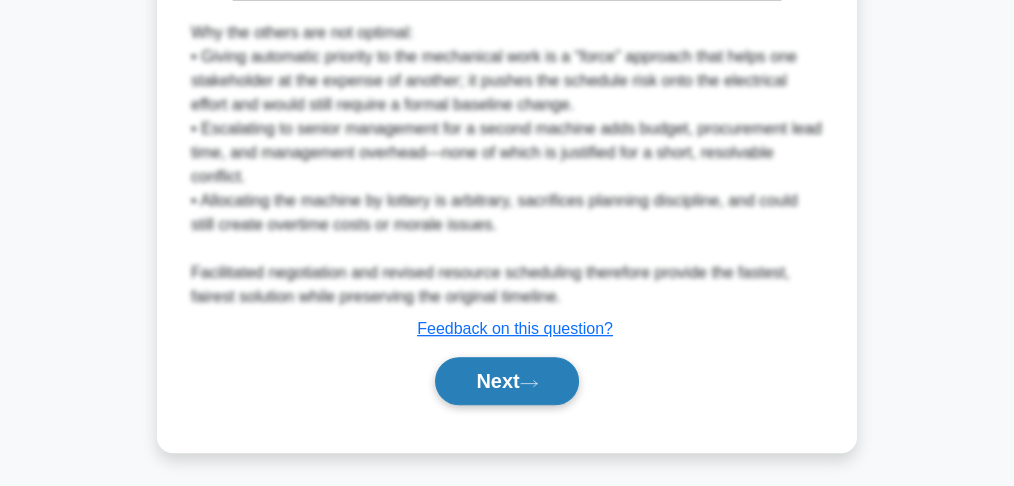 click on "Next" at bounding box center (506, 381) 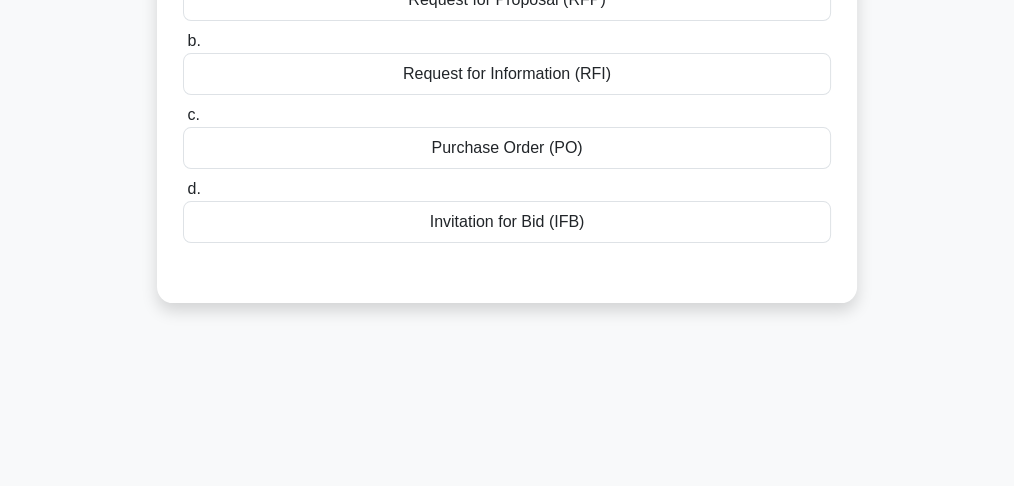 scroll, scrollTop: 80, scrollLeft: 0, axis: vertical 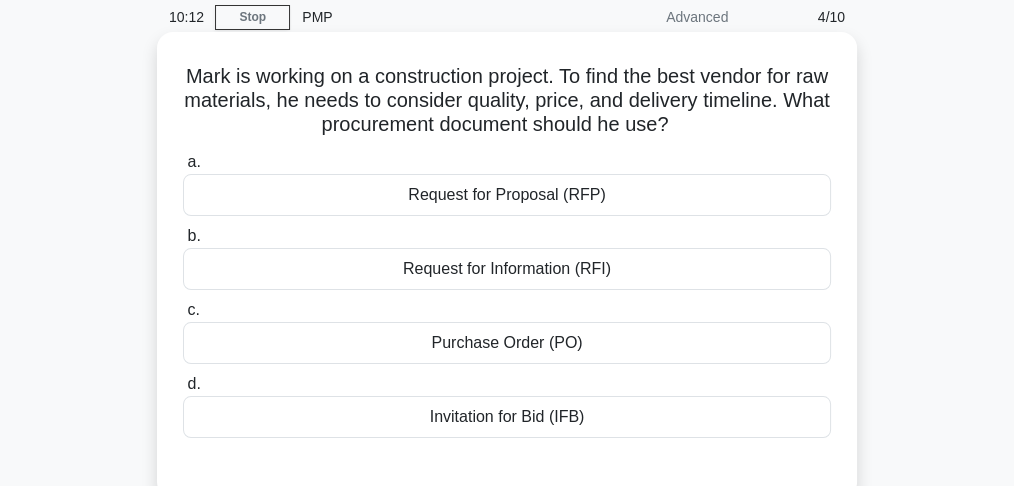 click on "Invitation for Bid (IFB)" at bounding box center [507, 417] 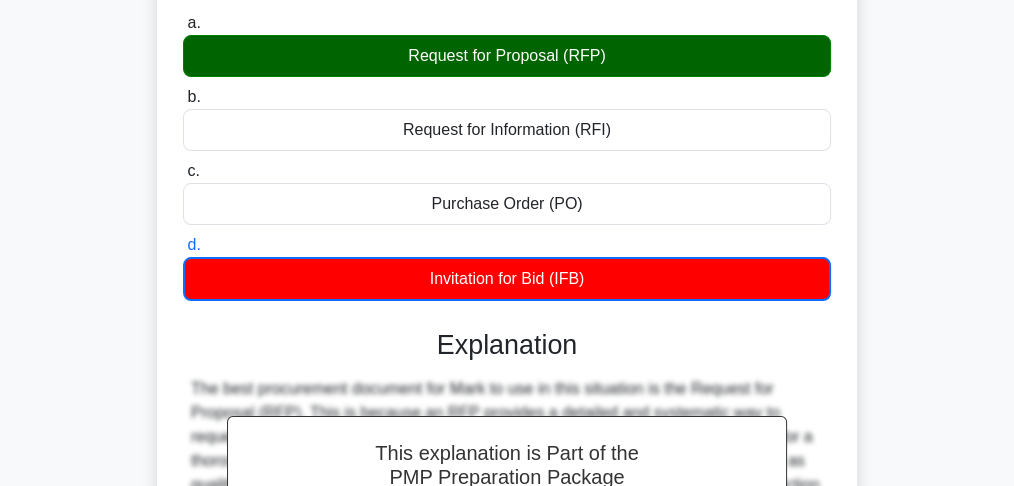 scroll, scrollTop: 147, scrollLeft: 0, axis: vertical 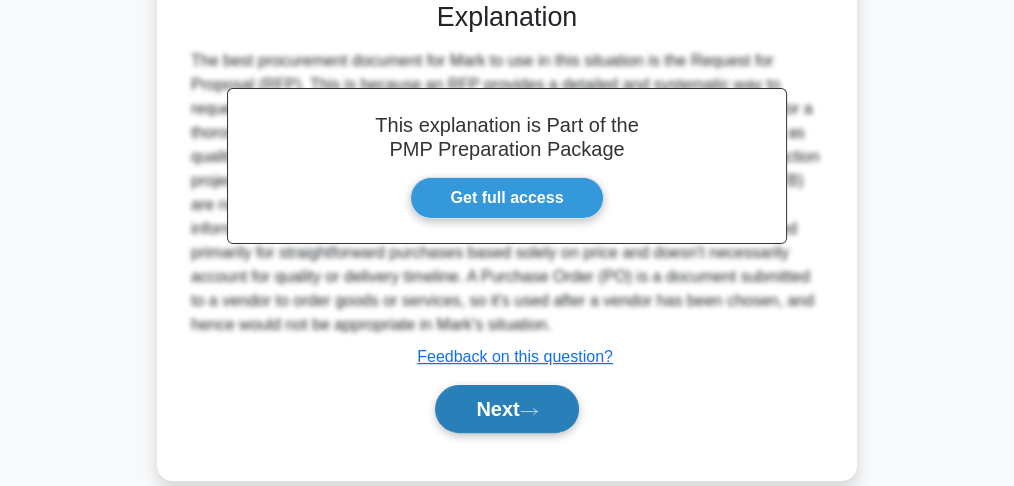 click on "Next" at bounding box center (506, 409) 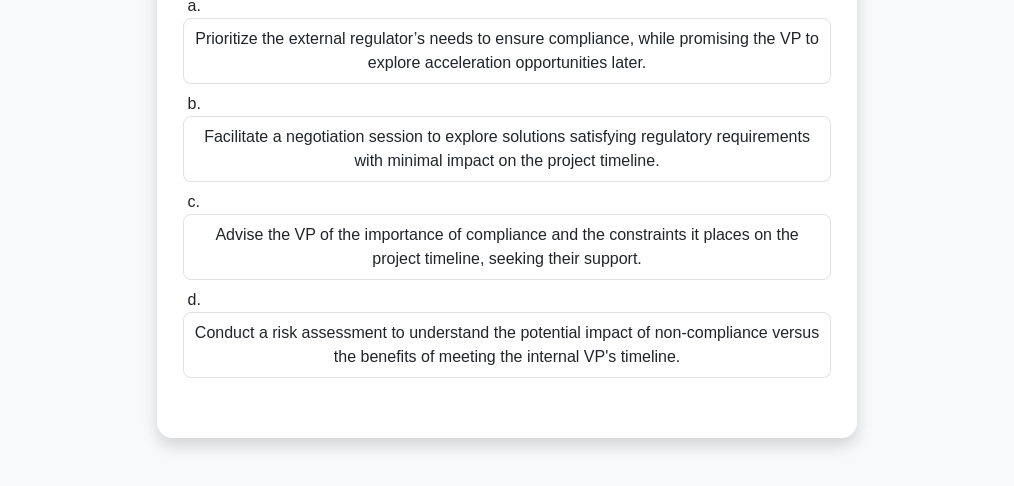 scroll, scrollTop: 333, scrollLeft: 0, axis: vertical 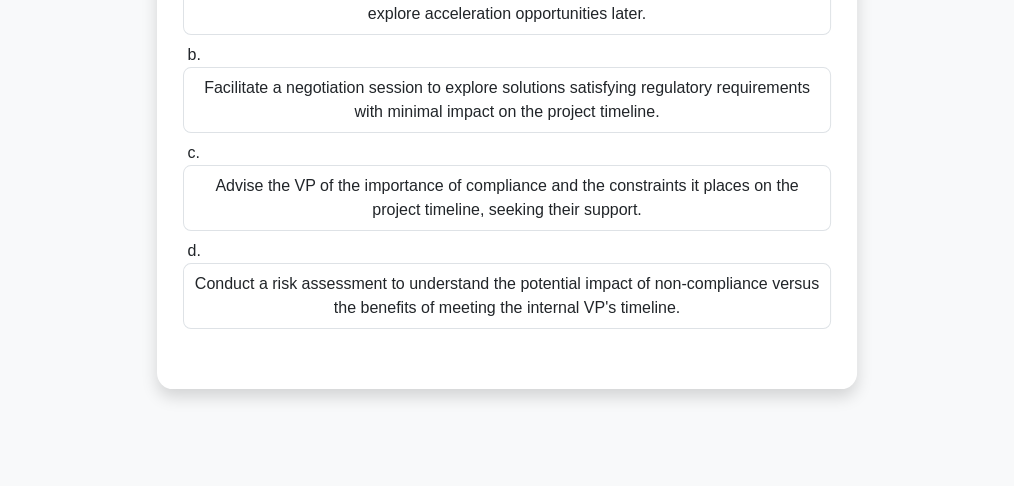 click on "Facilitate a negotiation session to explore solutions satisfying regulatory requirements with minimal impact on the project timeline." at bounding box center (507, 100) 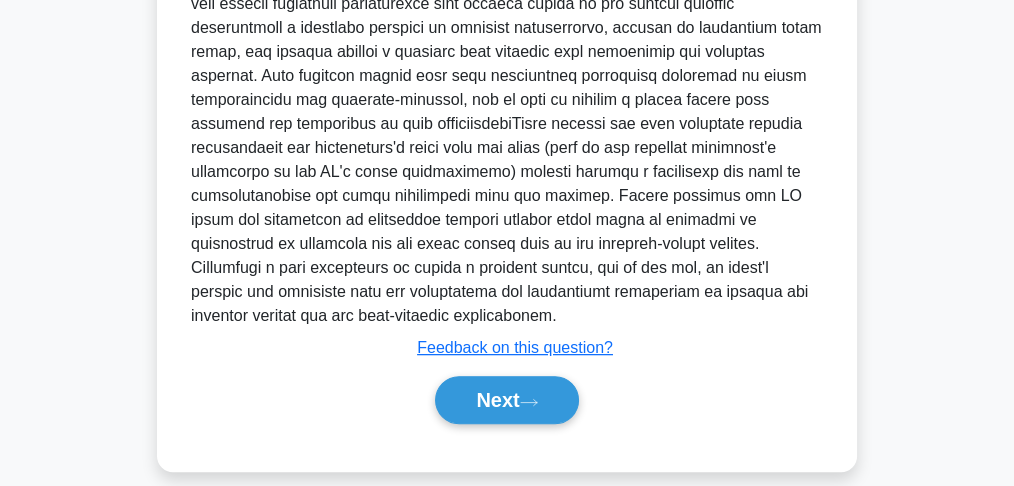 scroll, scrollTop: 837, scrollLeft: 0, axis: vertical 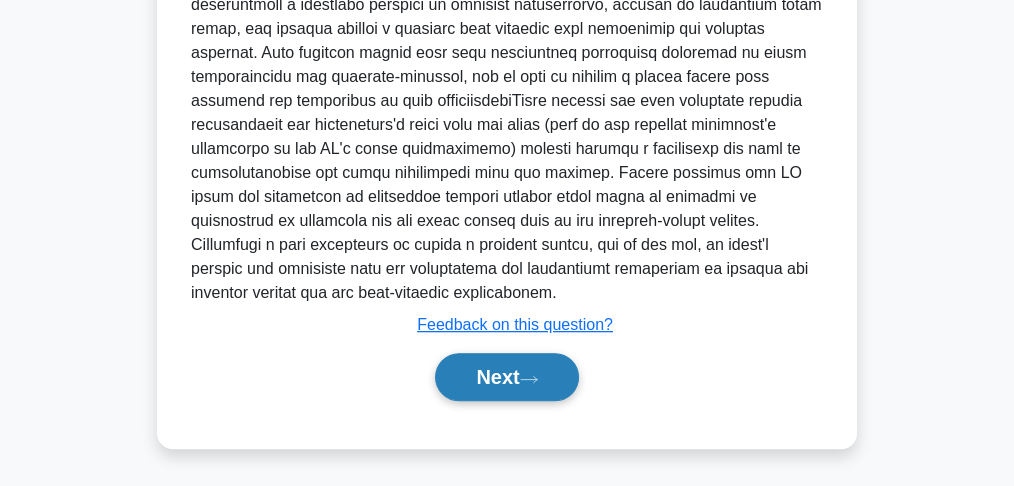 click on "Next" at bounding box center [506, 377] 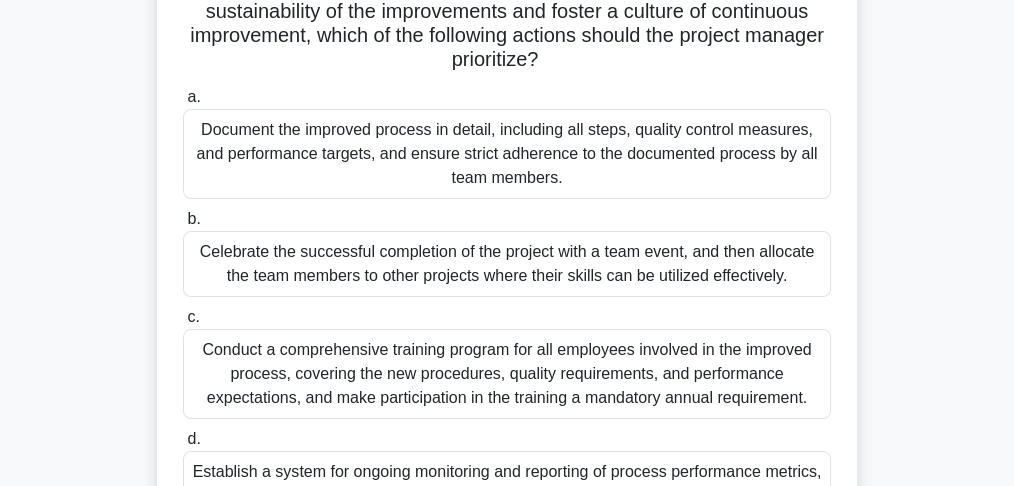 scroll, scrollTop: 194, scrollLeft: 0, axis: vertical 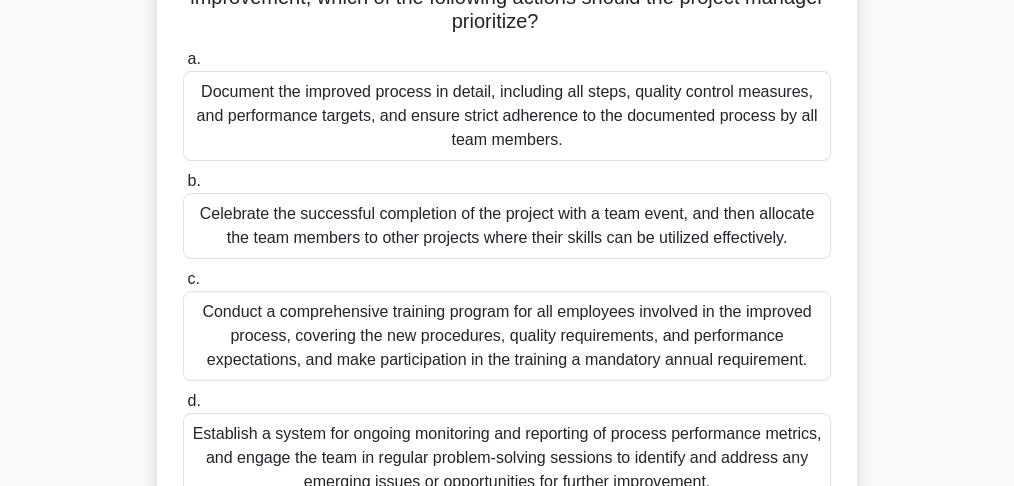 drag, startPoint x: 678, startPoint y: 335, endPoint x: 886, endPoint y: 421, distance: 225.07776 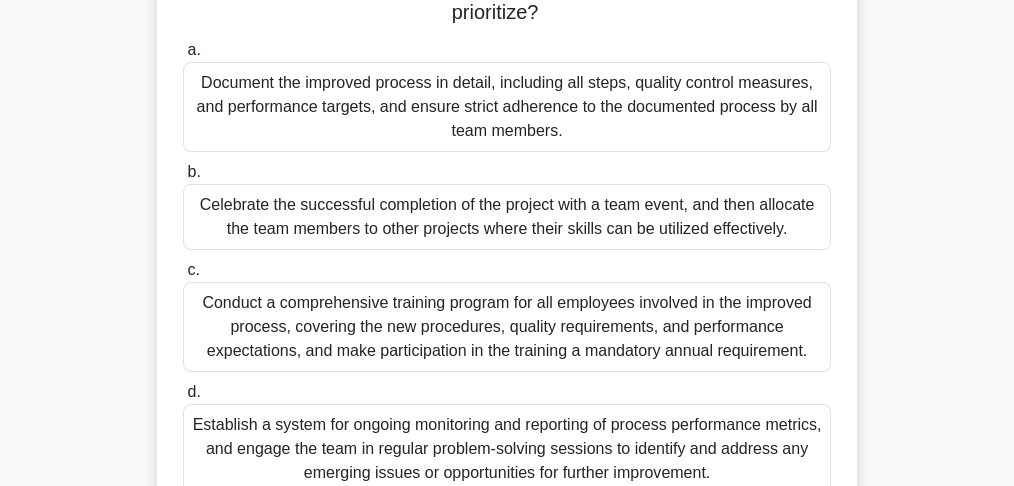 scroll, scrollTop: 327, scrollLeft: 0, axis: vertical 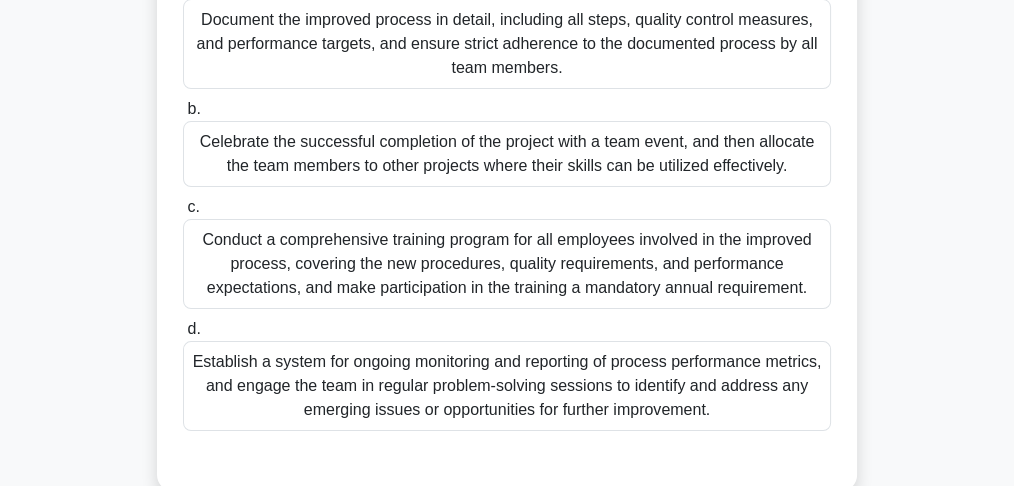 click on "Conduct a comprehensive training program for all employees involved in the improved process, covering the new procedures, quality requirements, and performance expectations, and make participation in the training a mandatory annual requirement." at bounding box center [507, 264] 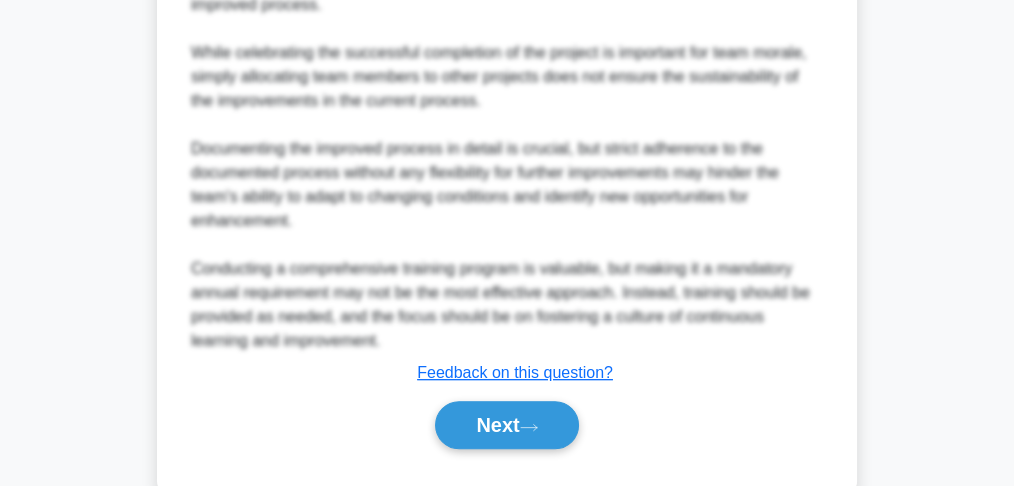 scroll, scrollTop: 1060, scrollLeft: 0, axis: vertical 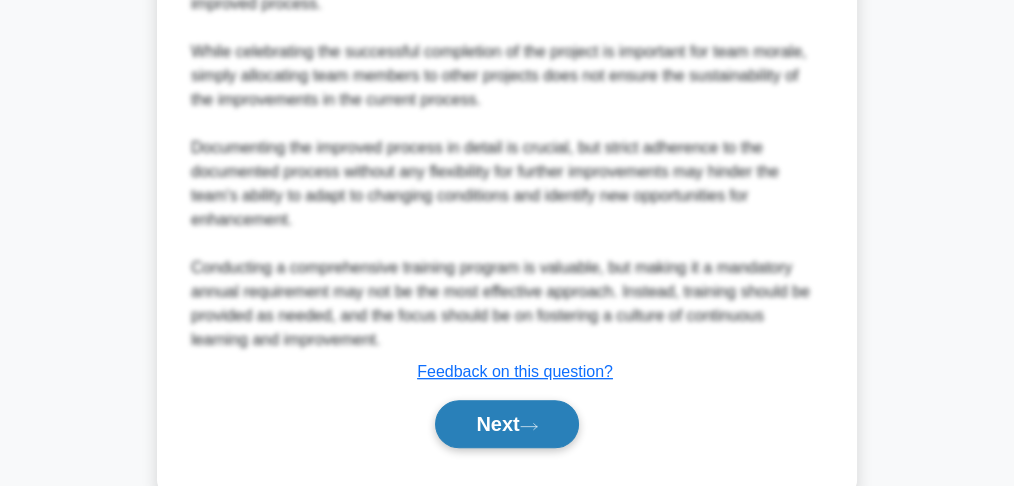 click on "Next" at bounding box center [506, 424] 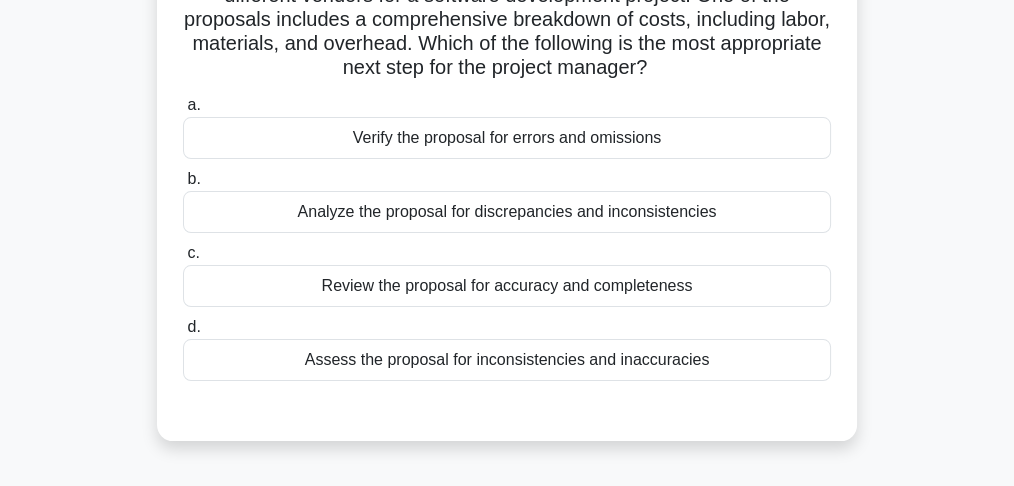 scroll, scrollTop: 200, scrollLeft: 0, axis: vertical 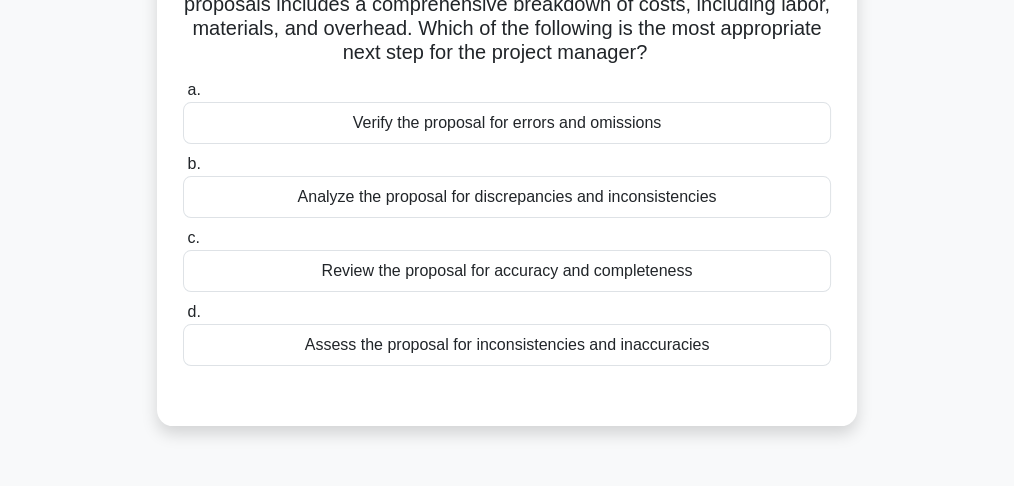 click on "Review the proposal for accuracy and completeness" at bounding box center [507, 271] 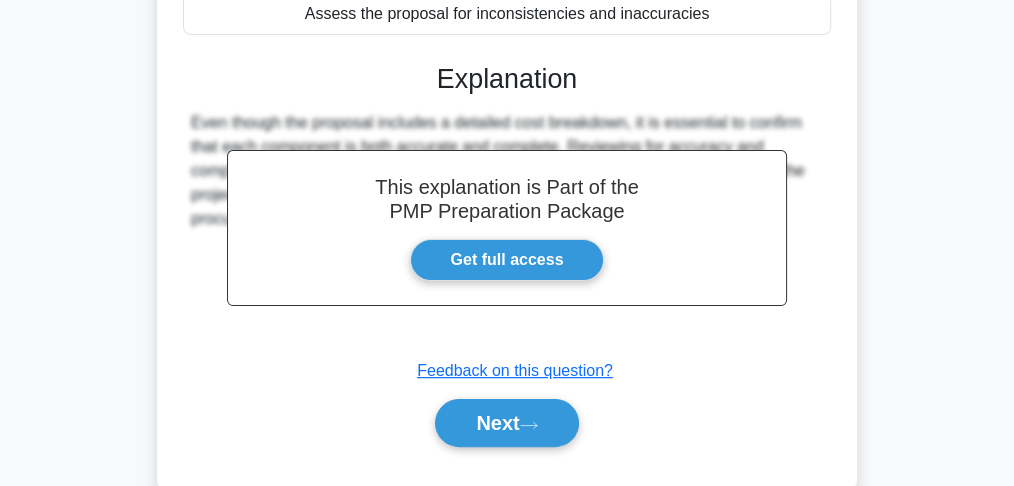 scroll, scrollTop: 594, scrollLeft: 0, axis: vertical 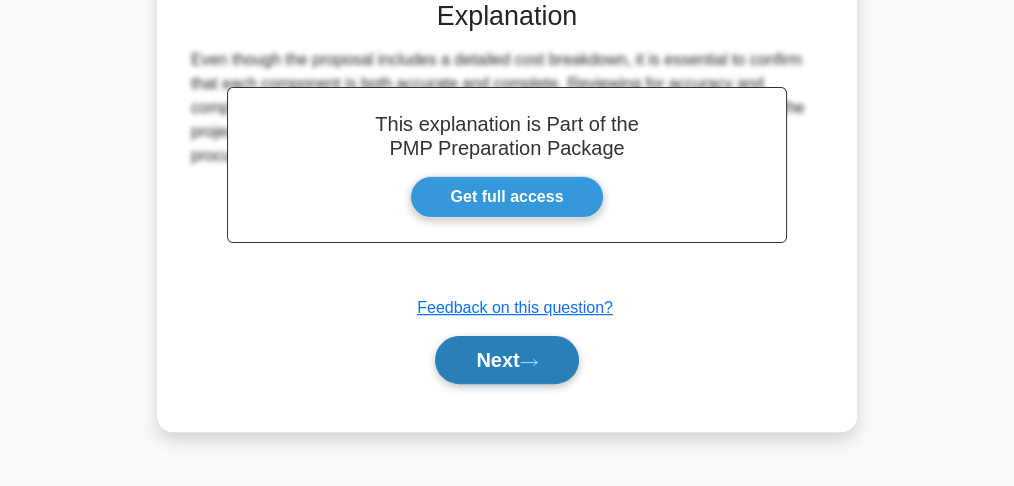 click on "Next" at bounding box center (506, 360) 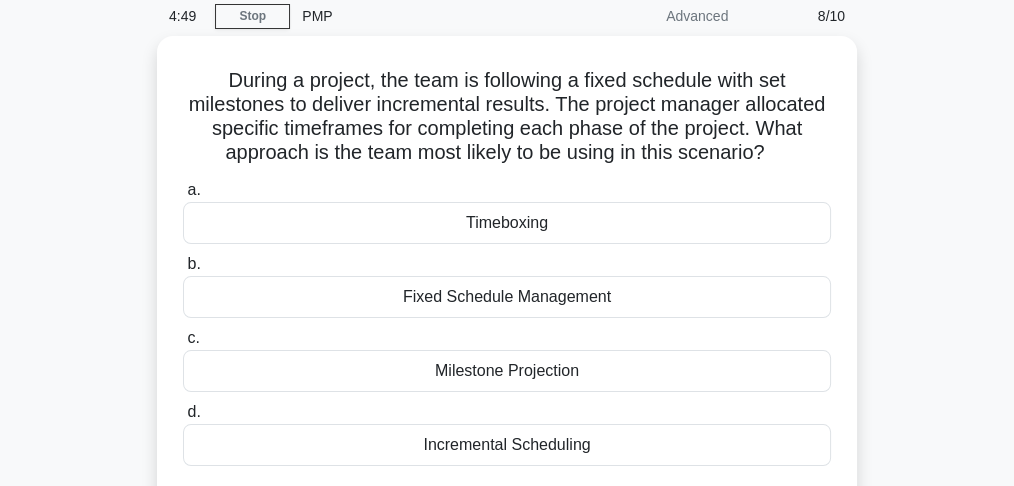 scroll, scrollTop: 60, scrollLeft: 0, axis: vertical 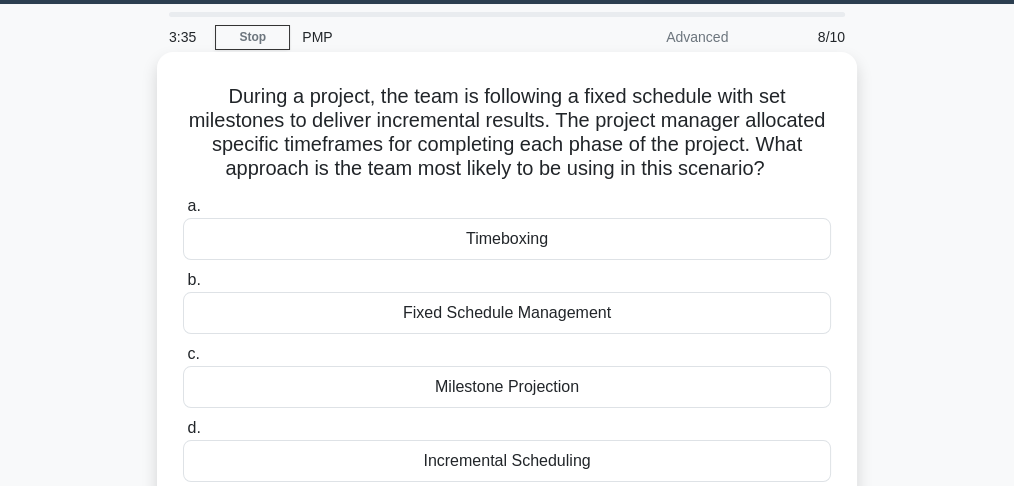 click on "c.
Milestone Projection" at bounding box center (507, 375) 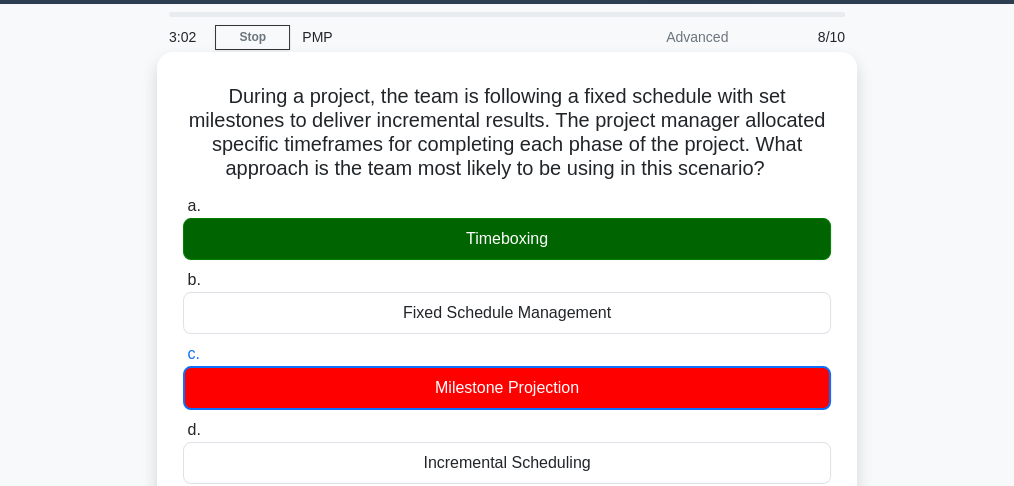 click on "d.
Incremental Scheduling" at bounding box center [183, 430] 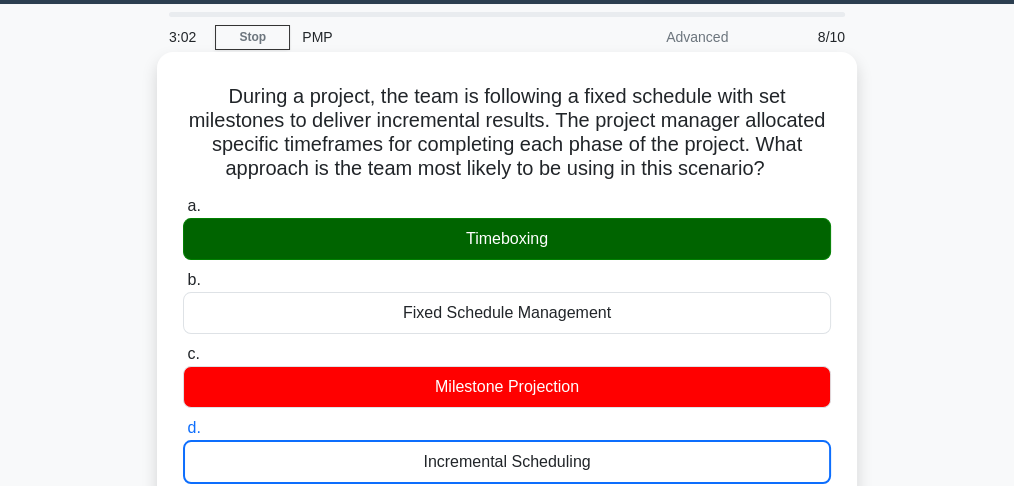 click on "a.
Timeboxing" at bounding box center [183, 206] 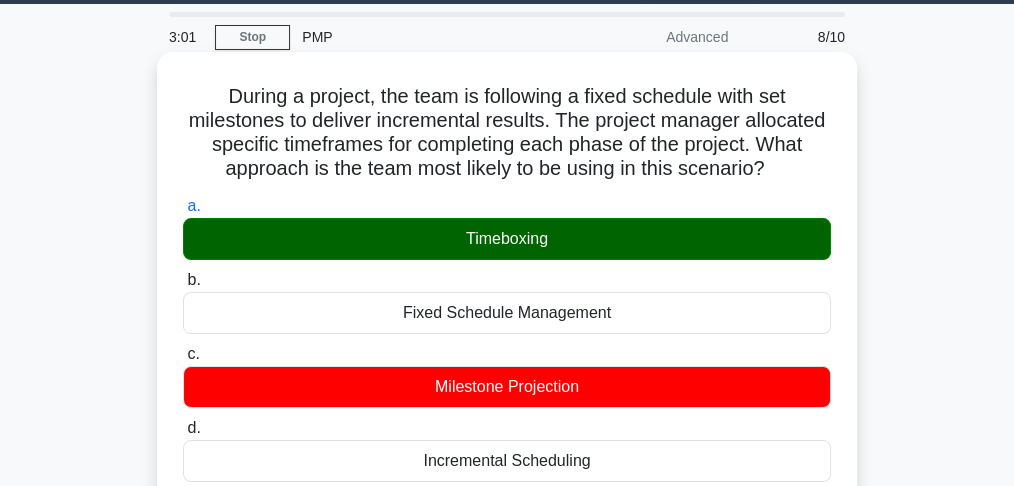 click on "During a project, the team is following a fixed schedule with set milestones to deliver incremental results. The project manager allocated specific timeframes for completing each phase of the project. What approach is the team most likely to be using in this scenario?
.spinner_0XTQ{transform-origin:center;animation:spinner_y6GP .75s linear infinite}@keyframes spinner_y6GP{100%{transform:rotate(360deg)}}" at bounding box center [507, 133] 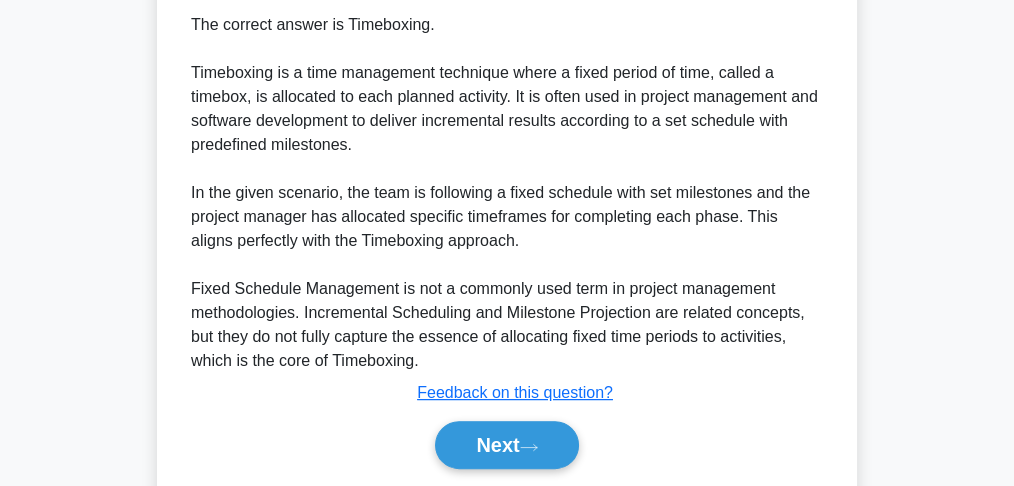 scroll, scrollTop: 656, scrollLeft: 0, axis: vertical 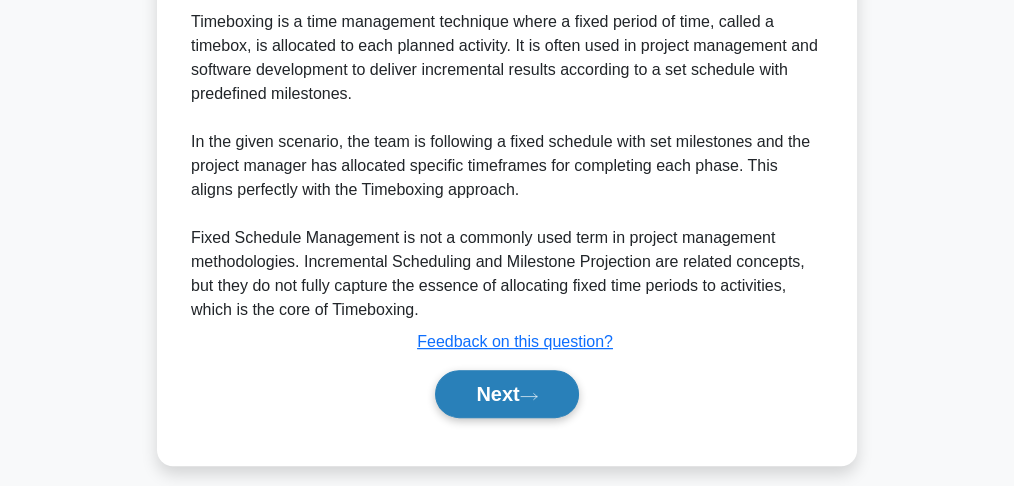 click on "Next" at bounding box center [506, 394] 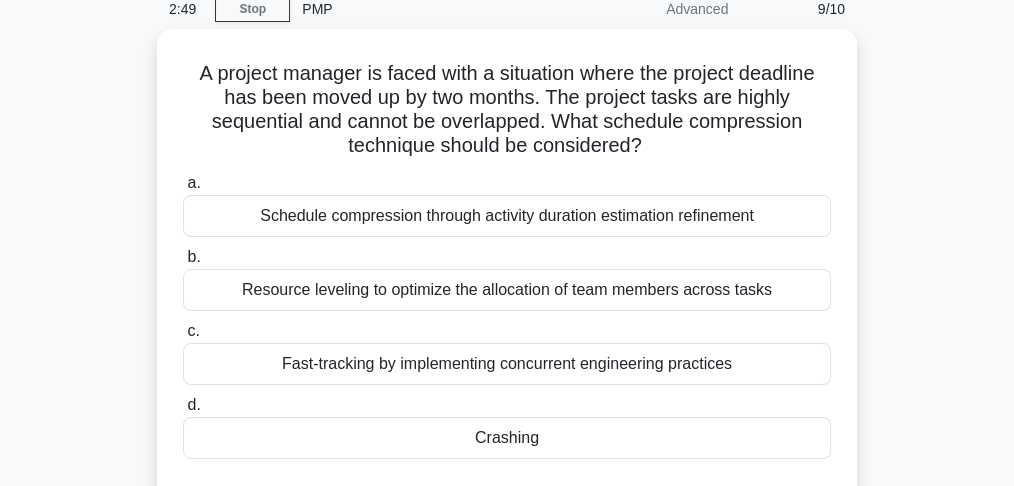 scroll, scrollTop: 83, scrollLeft: 0, axis: vertical 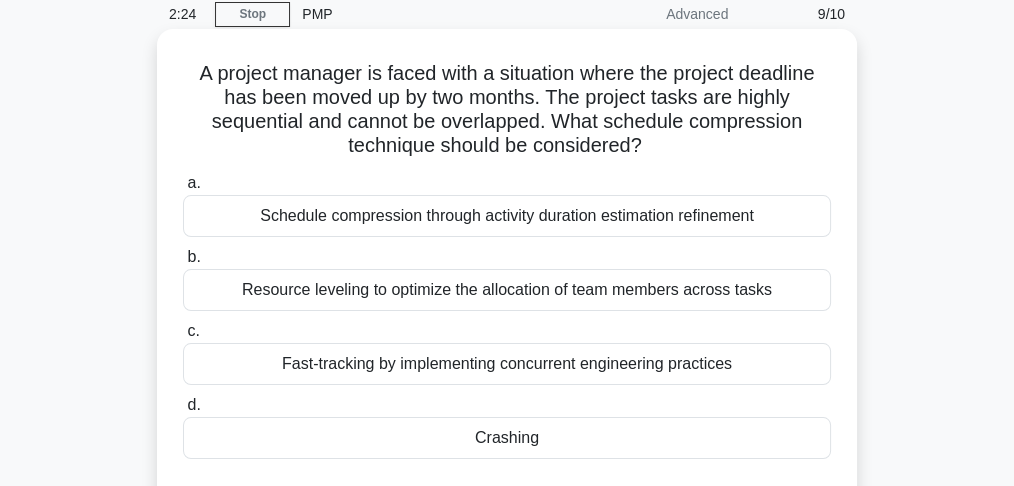 click on "Crashing" at bounding box center [507, 438] 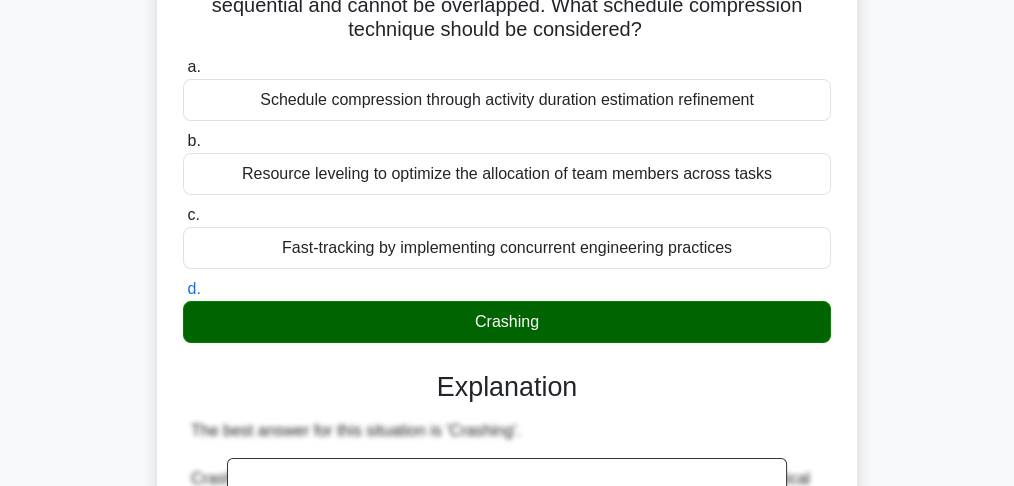 scroll, scrollTop: 288, scrollLeft: 0, axis: vertical 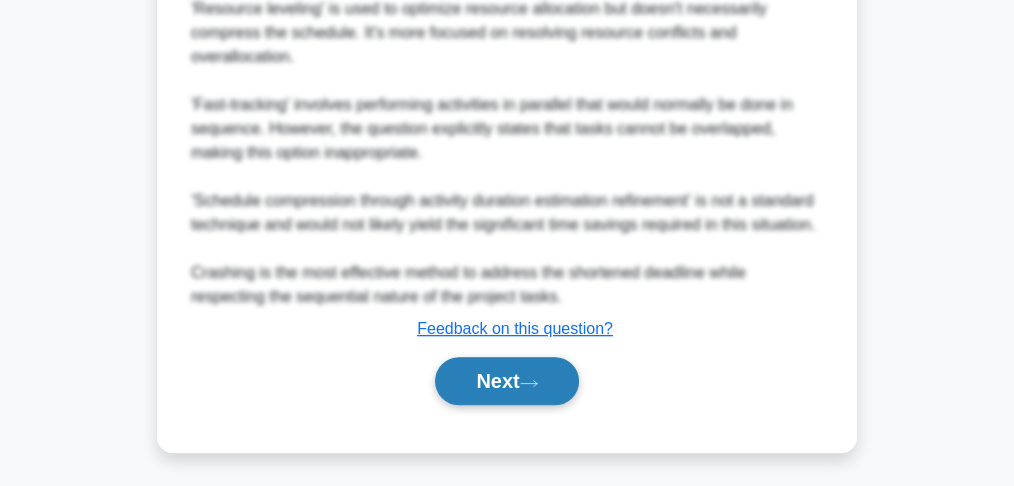 click 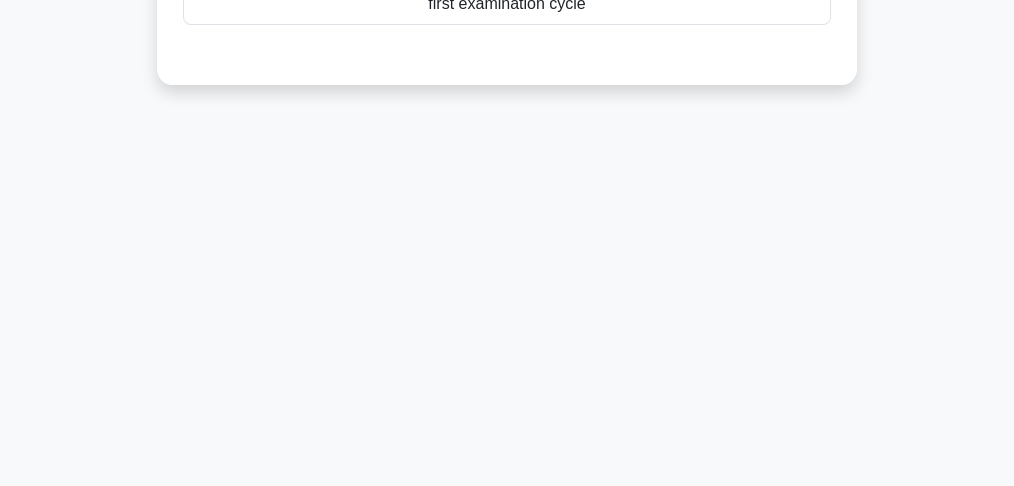 scroll, scrollTop: 594, scrollLeft: 0, axis: vertical 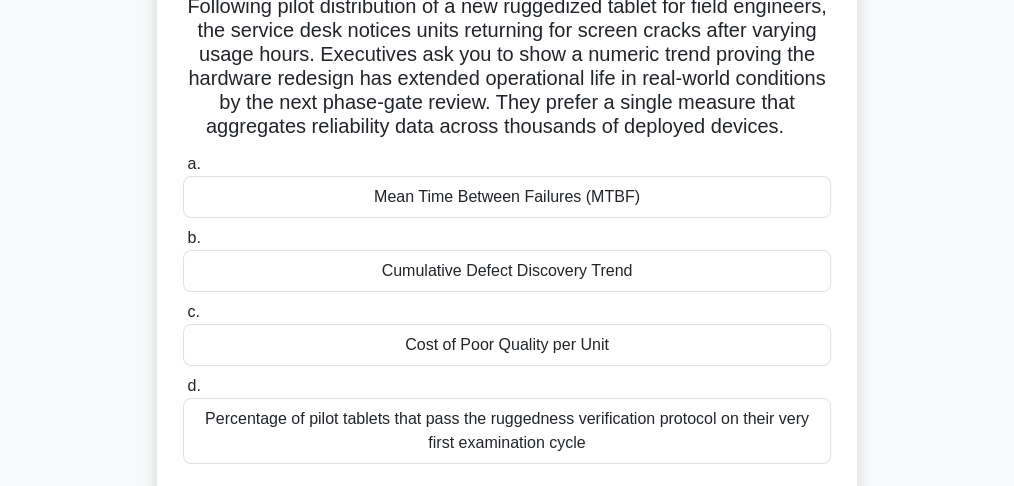 click on "Cumulative Defect Discovery Trend" at bounding box center (507, 271) 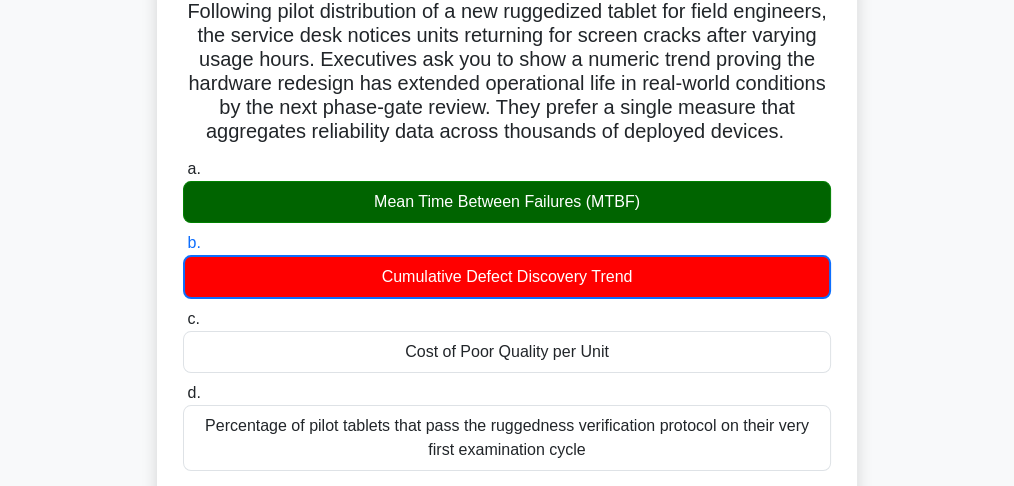 drag, startPoint x: 1009, startPoint y: 214, endPoint x: 1023, endPoint y: 259, distance: 47.127487 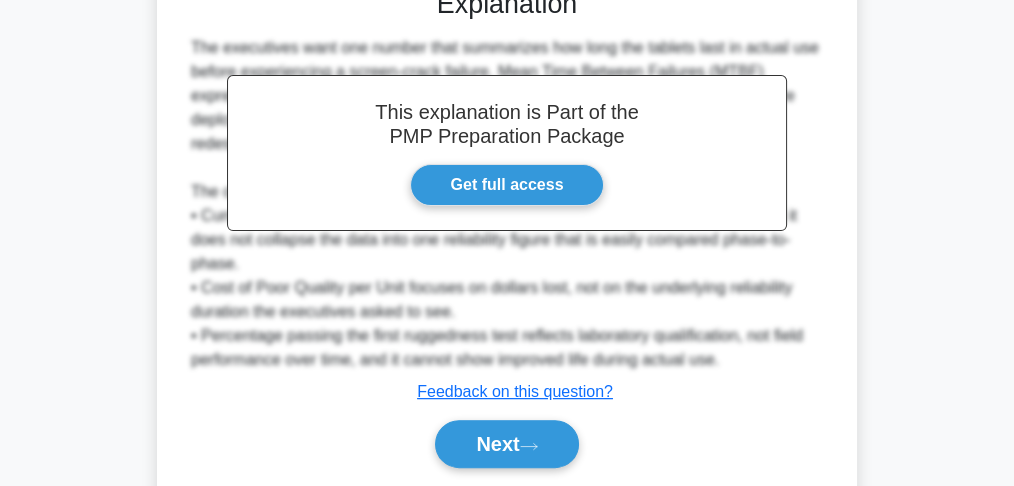 scroll, scrollTop: 668, scrollLeft: 0, axis: vertical 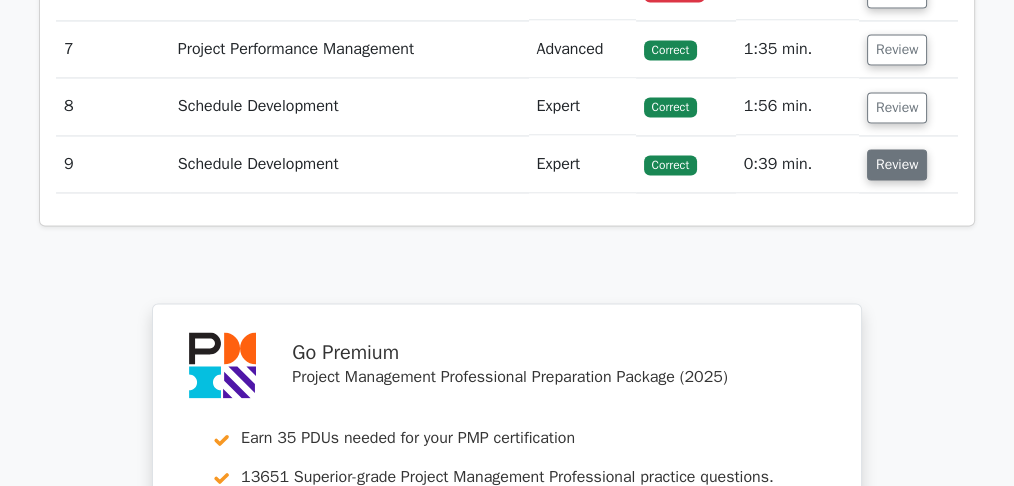 click on "Review" at bounding box center [897, 164] 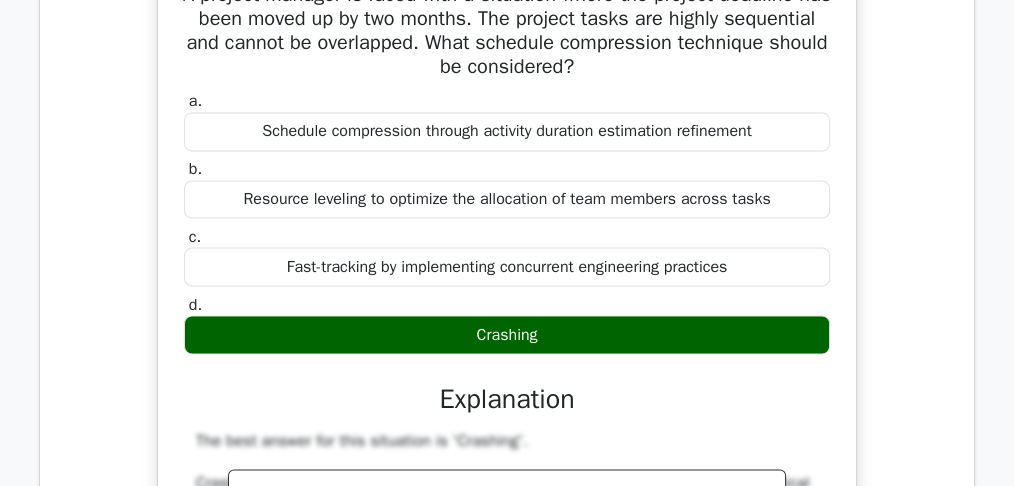 scroll, scrollTop: 3621, scrollLeft: 0, axis: vertical 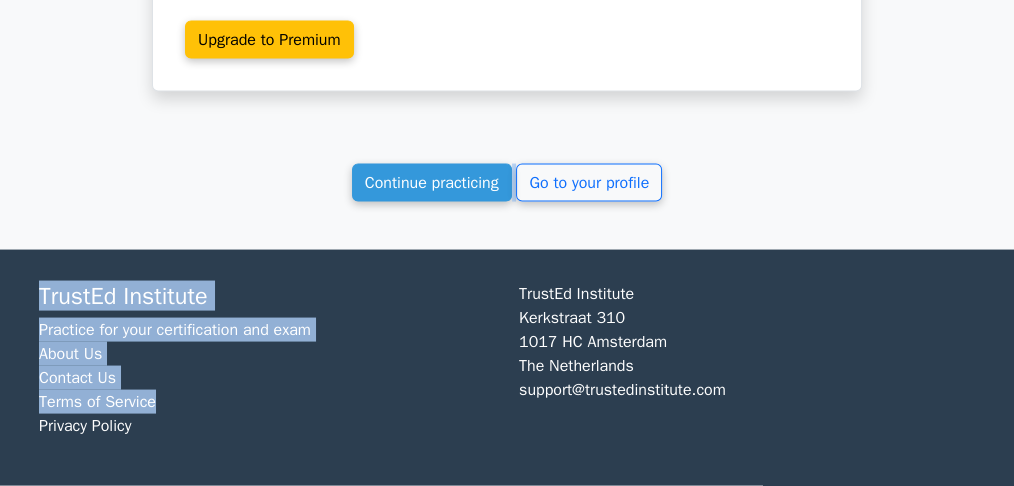 drag, startPoint x: 0, startPoint y: 496, endPoint x: 0, endPoint y: 517, distance: 21 